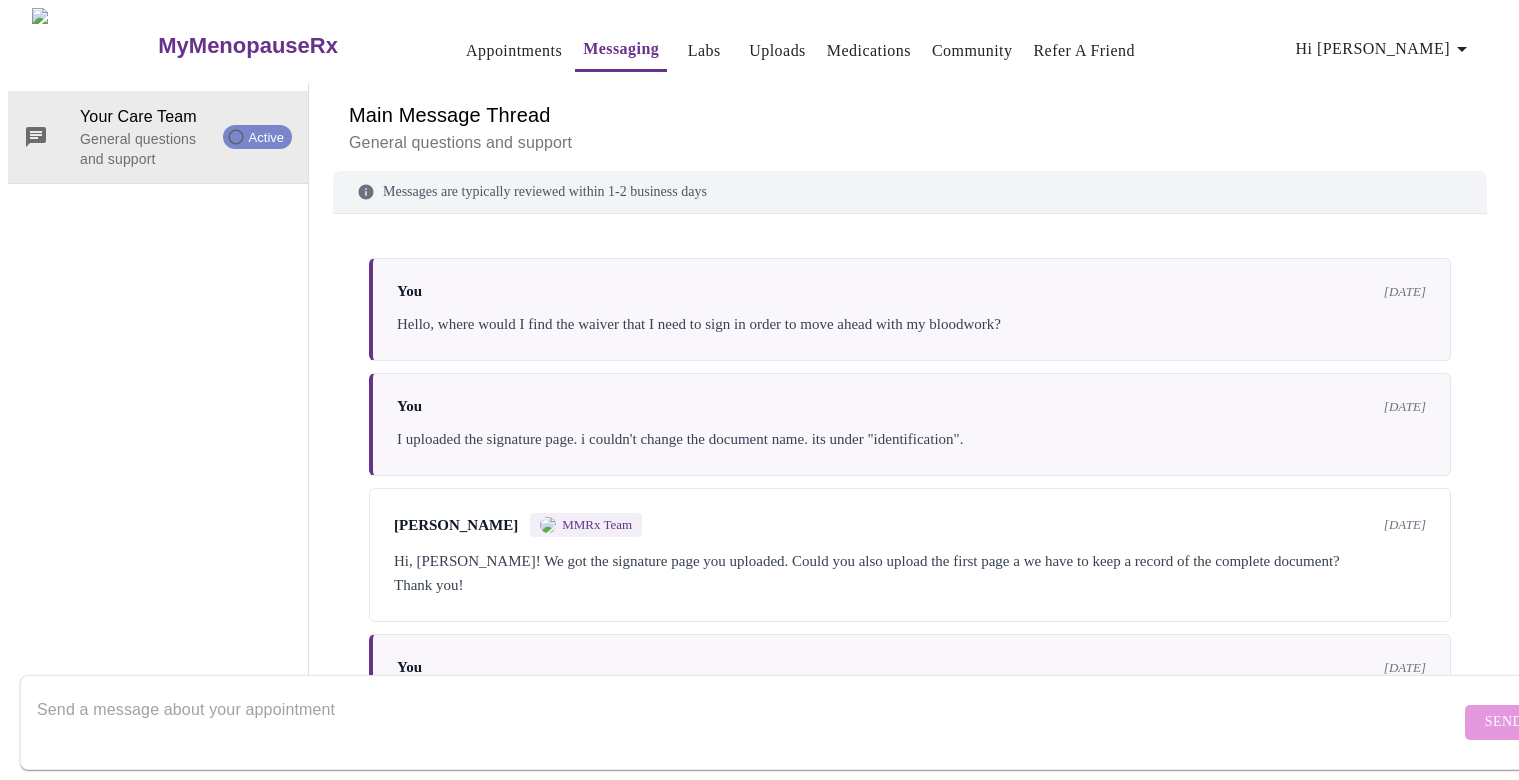 scroll, scrollTop: 75, scrollLeft: 0, axis: vertical 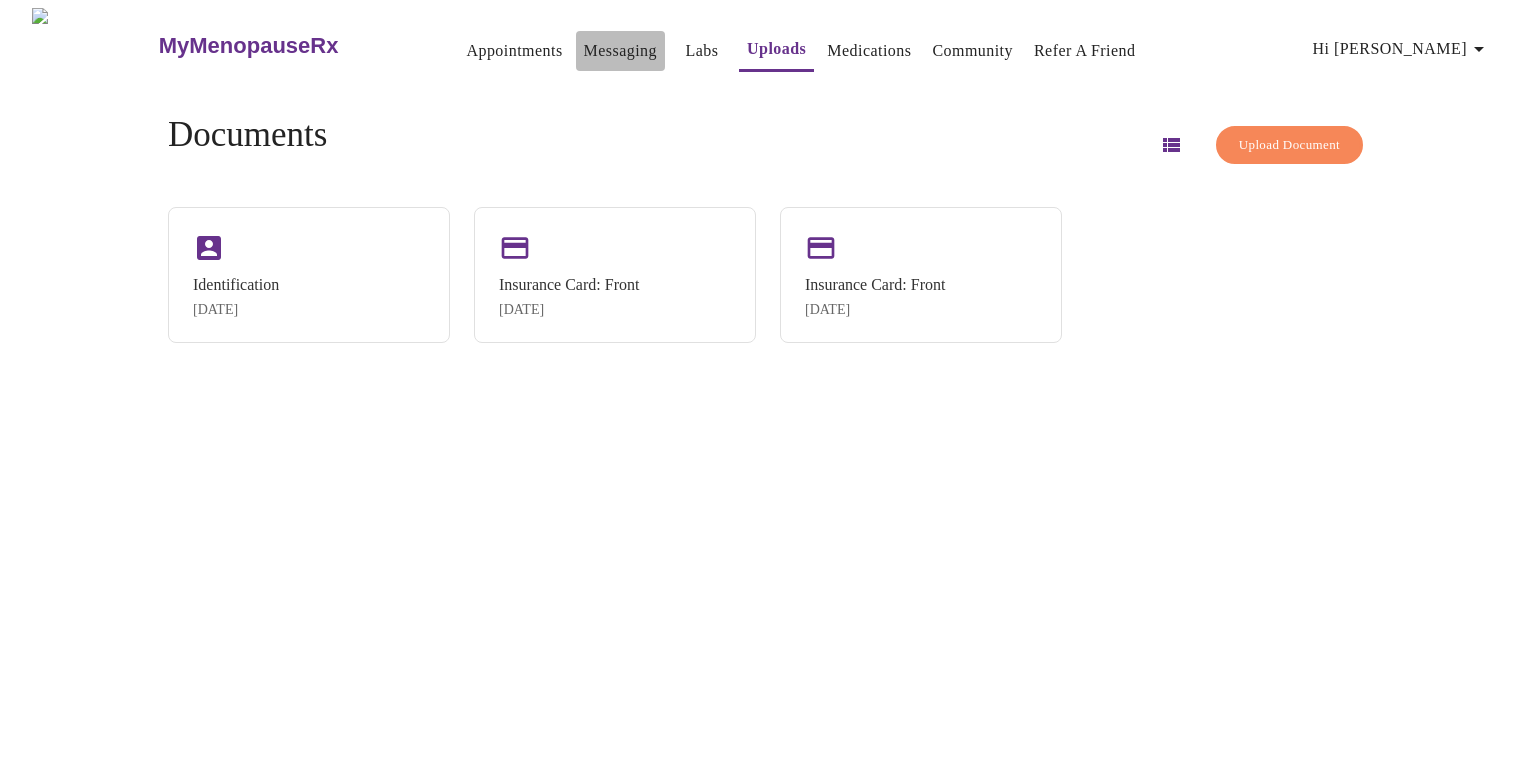 click on "Messaging" at bounding box center [620, 51] 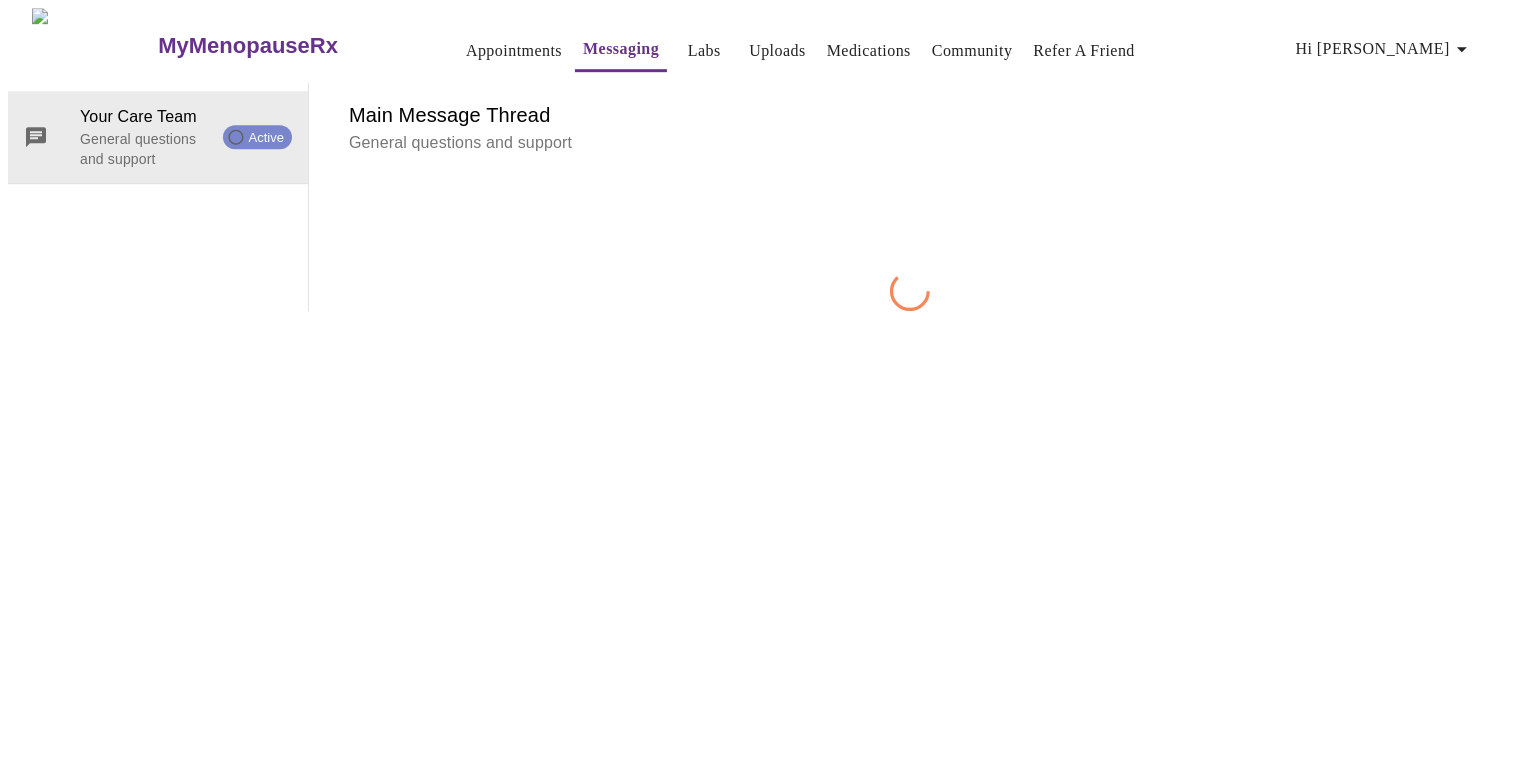 scroll, scrollTop: 75, scrollLeft: 0, axis: vertical 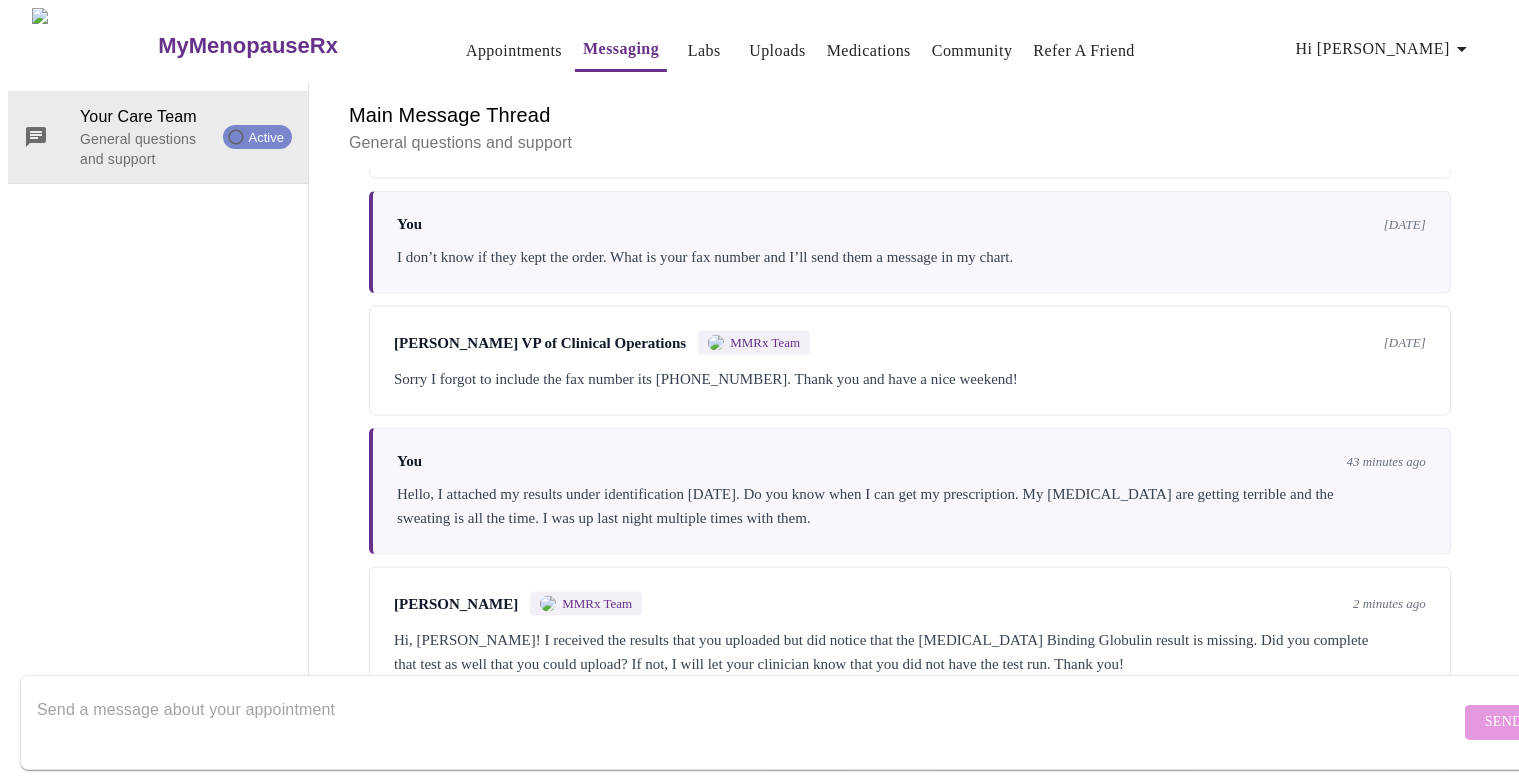 click at bounding box center (748, 722) 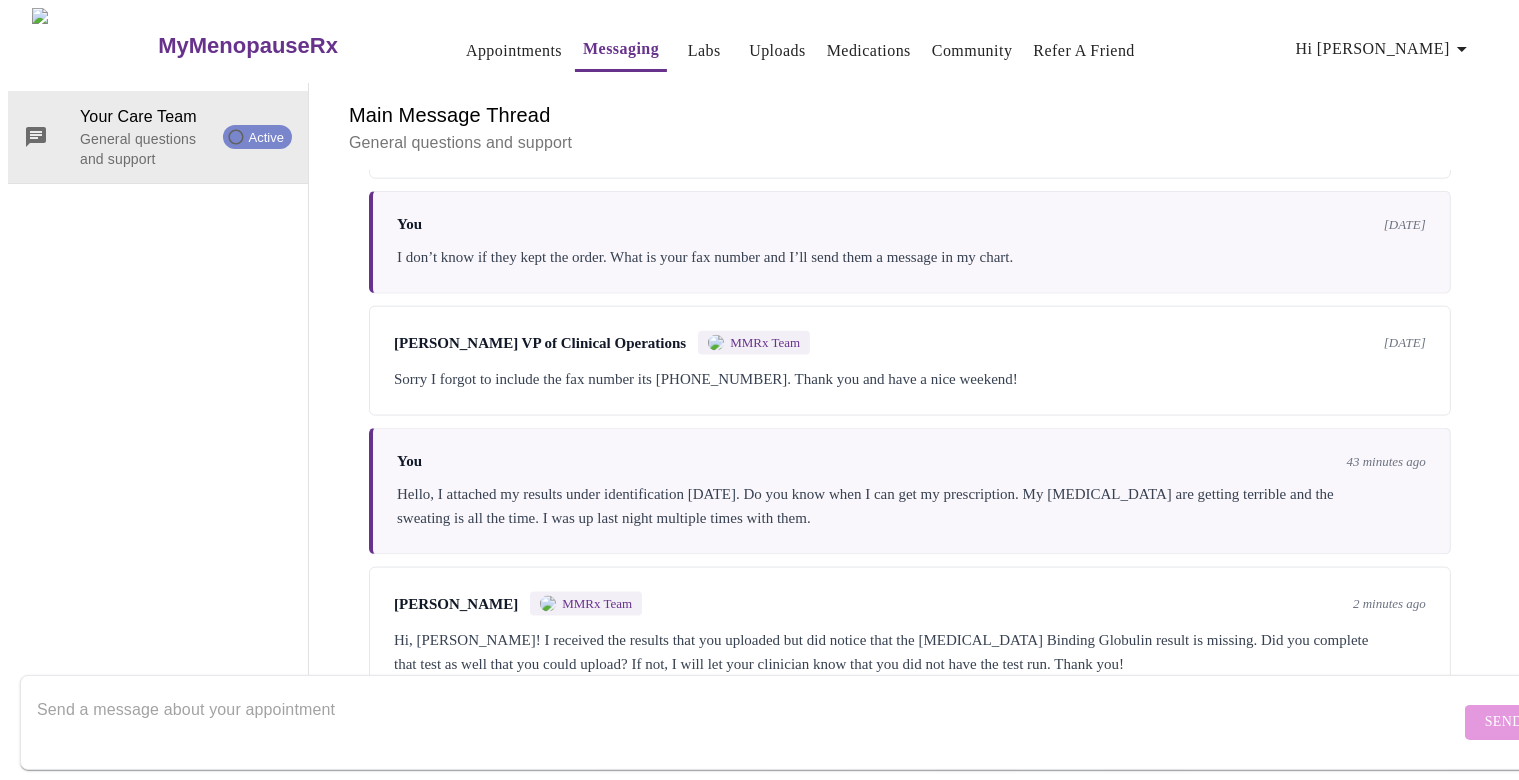 drag, startPoint x: 151, startPoint y: 674, endPoint x: 155, endPoint y: 660, distance: 14.56022 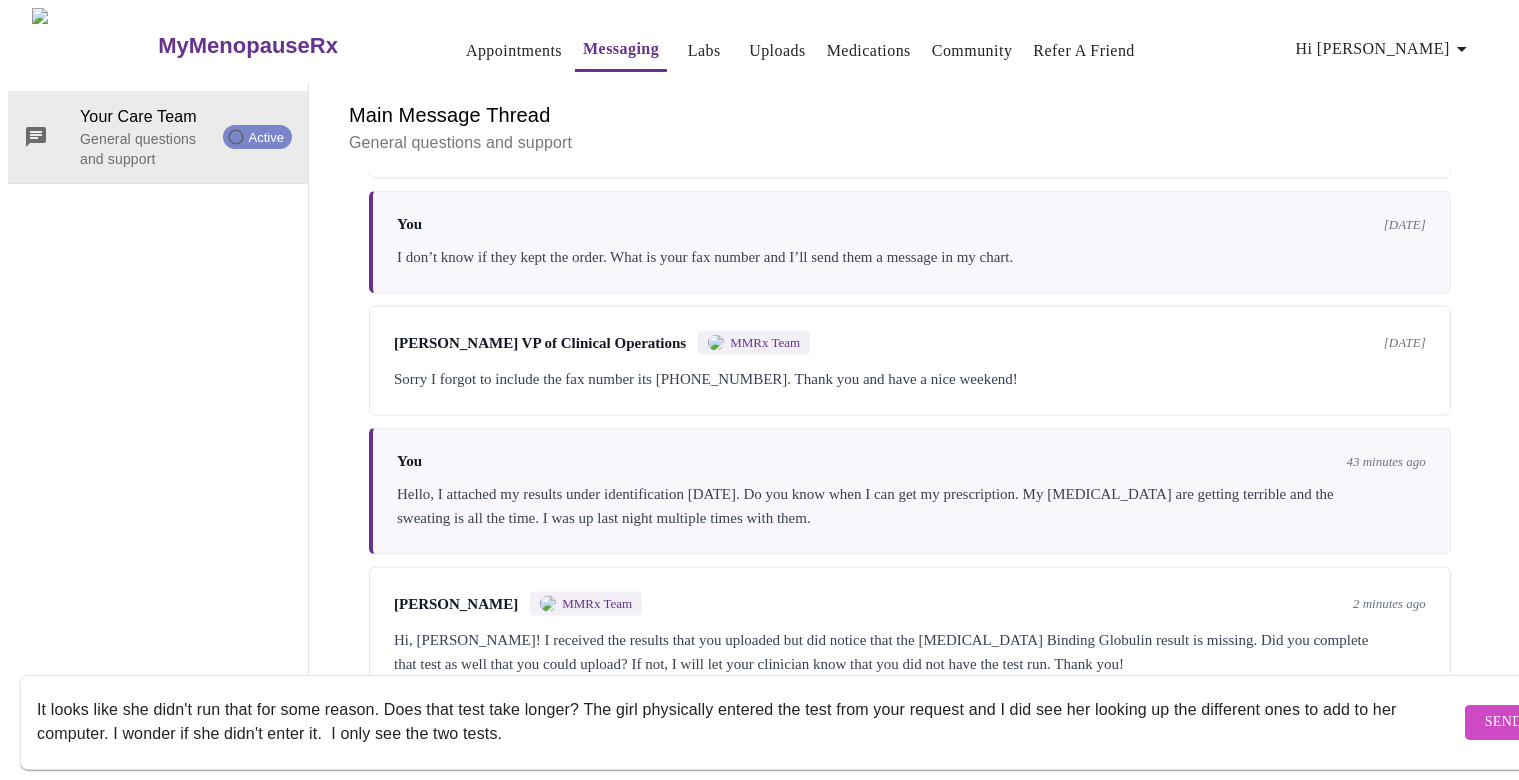 type on "It looks like she didn't run that for some reason. Does that test take longer? The girl physically entered the test from your request and I did see her looking up the different ones to add to her computer. I wonder if she didn't enter it.  I only see the two tests." 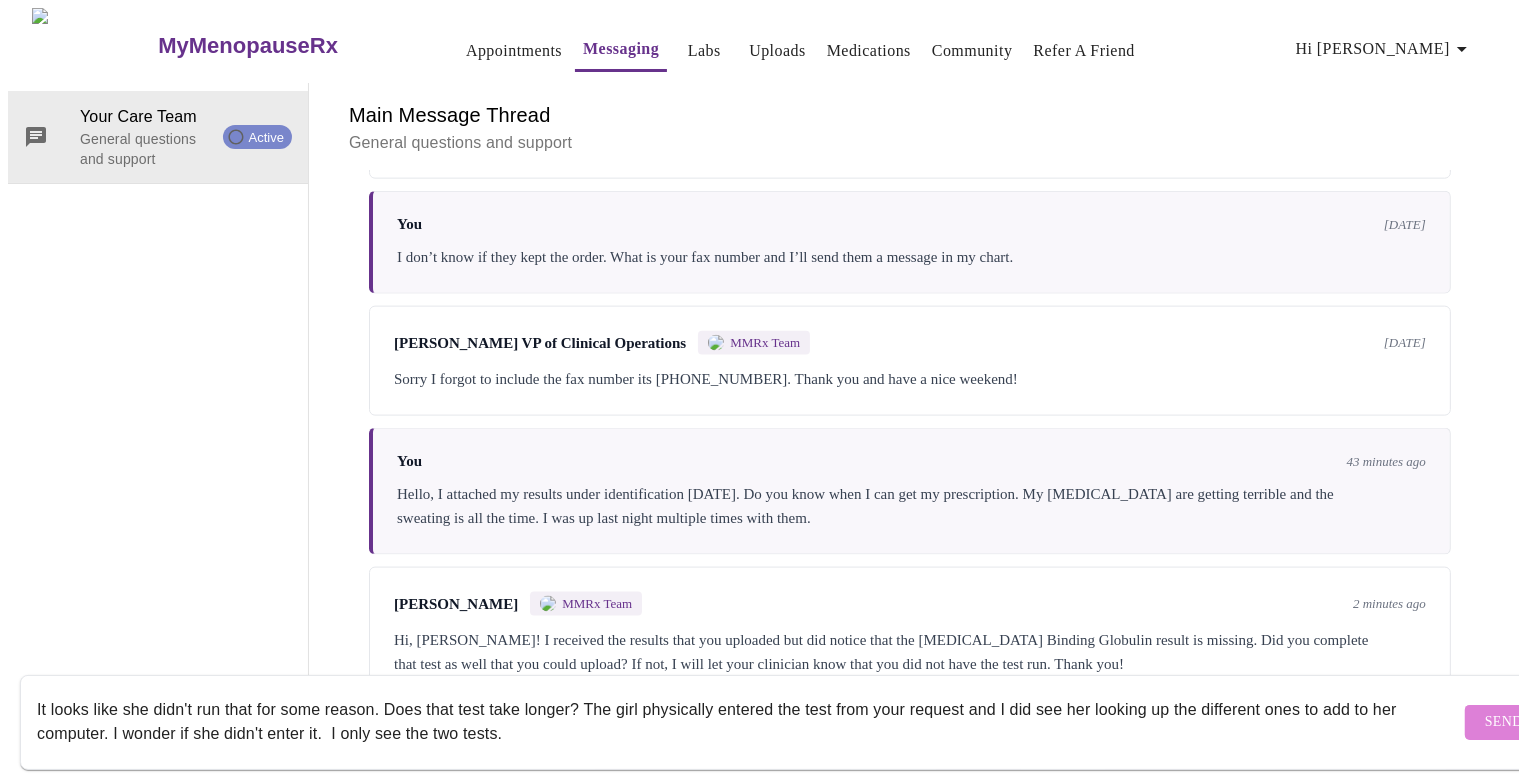 click on "Send" at bounding box center [1504, 722] 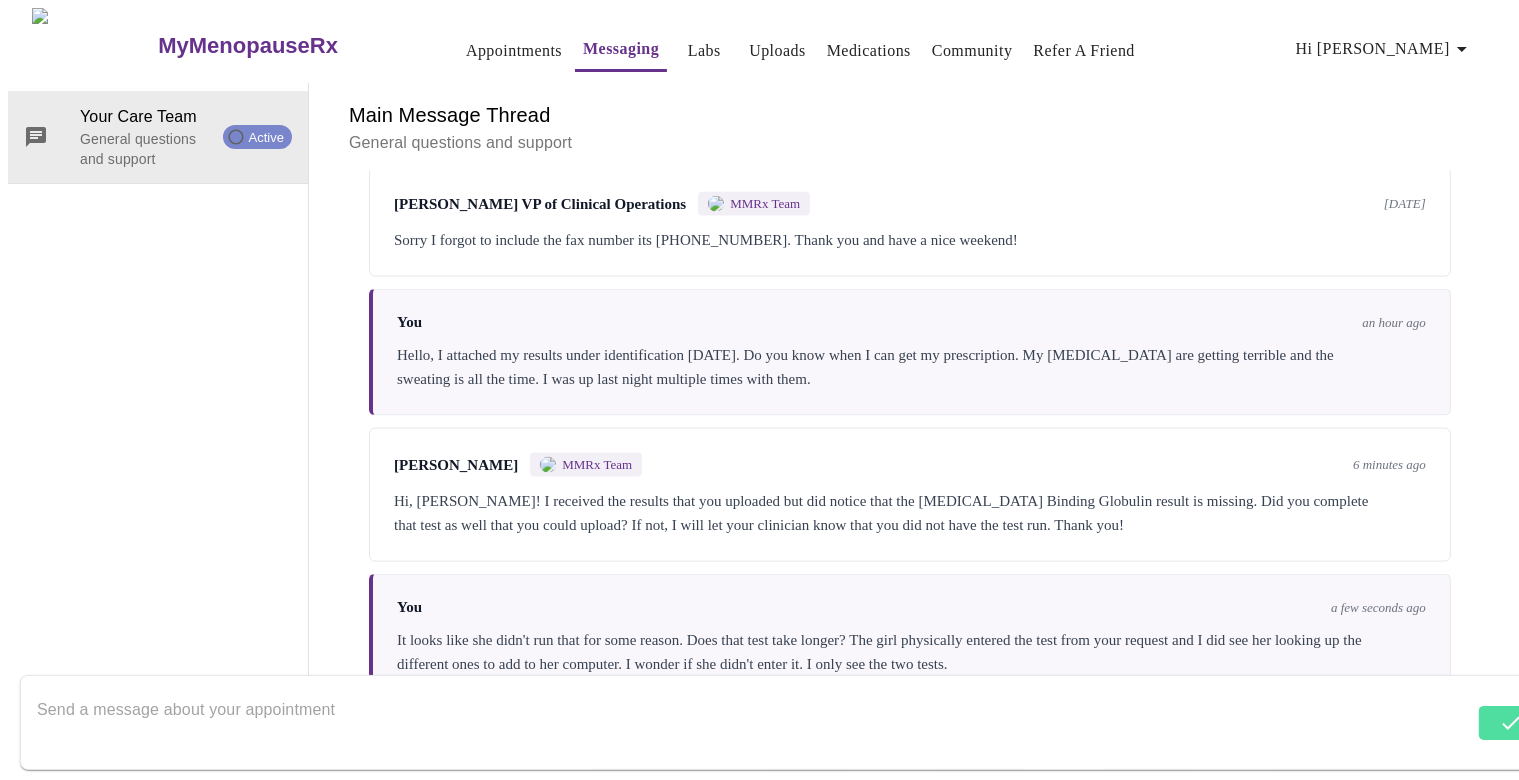 scroll, scrollTop: 2864, scrollLeft: 0, axis: vertical 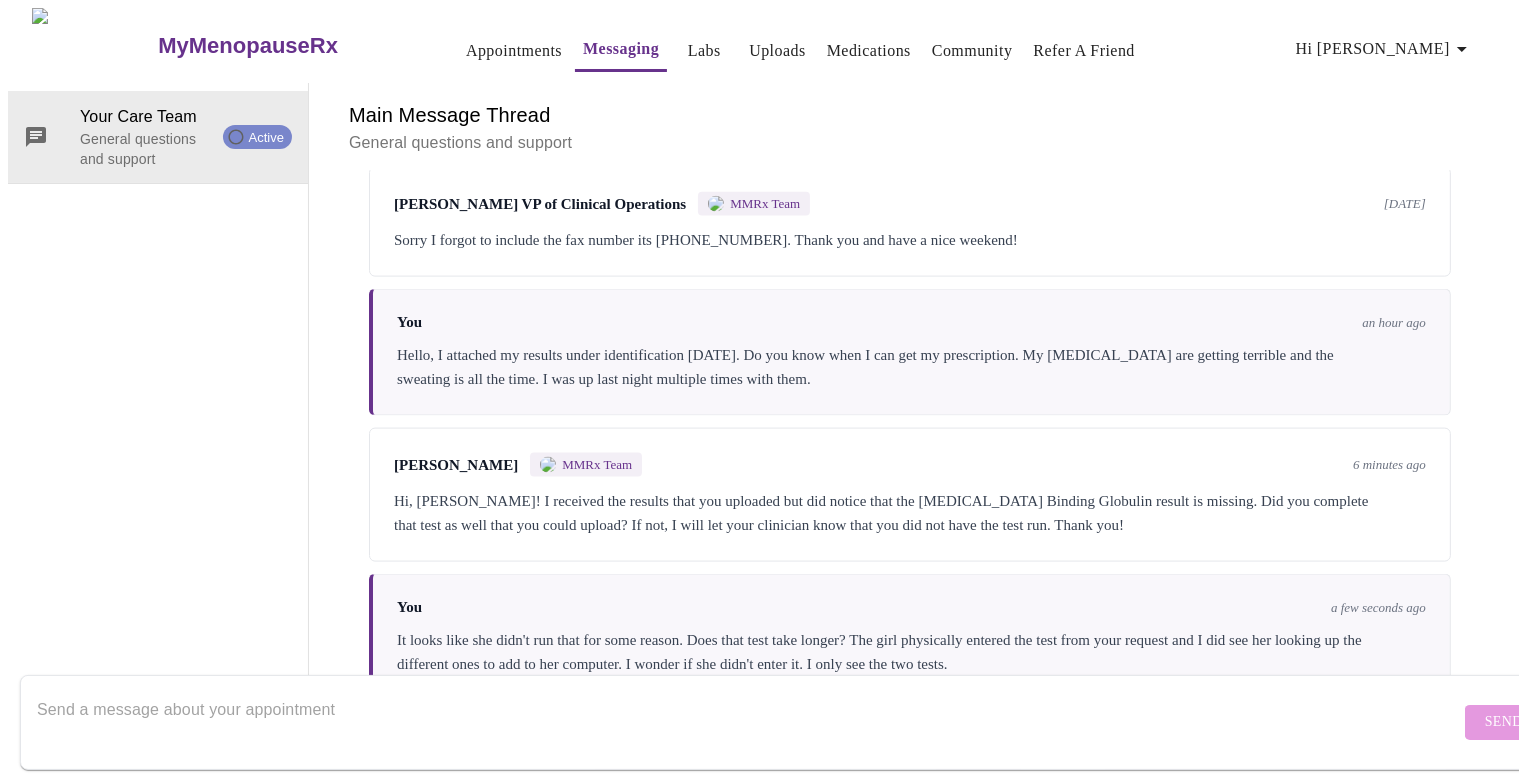 click at bounding box center (748, 722) 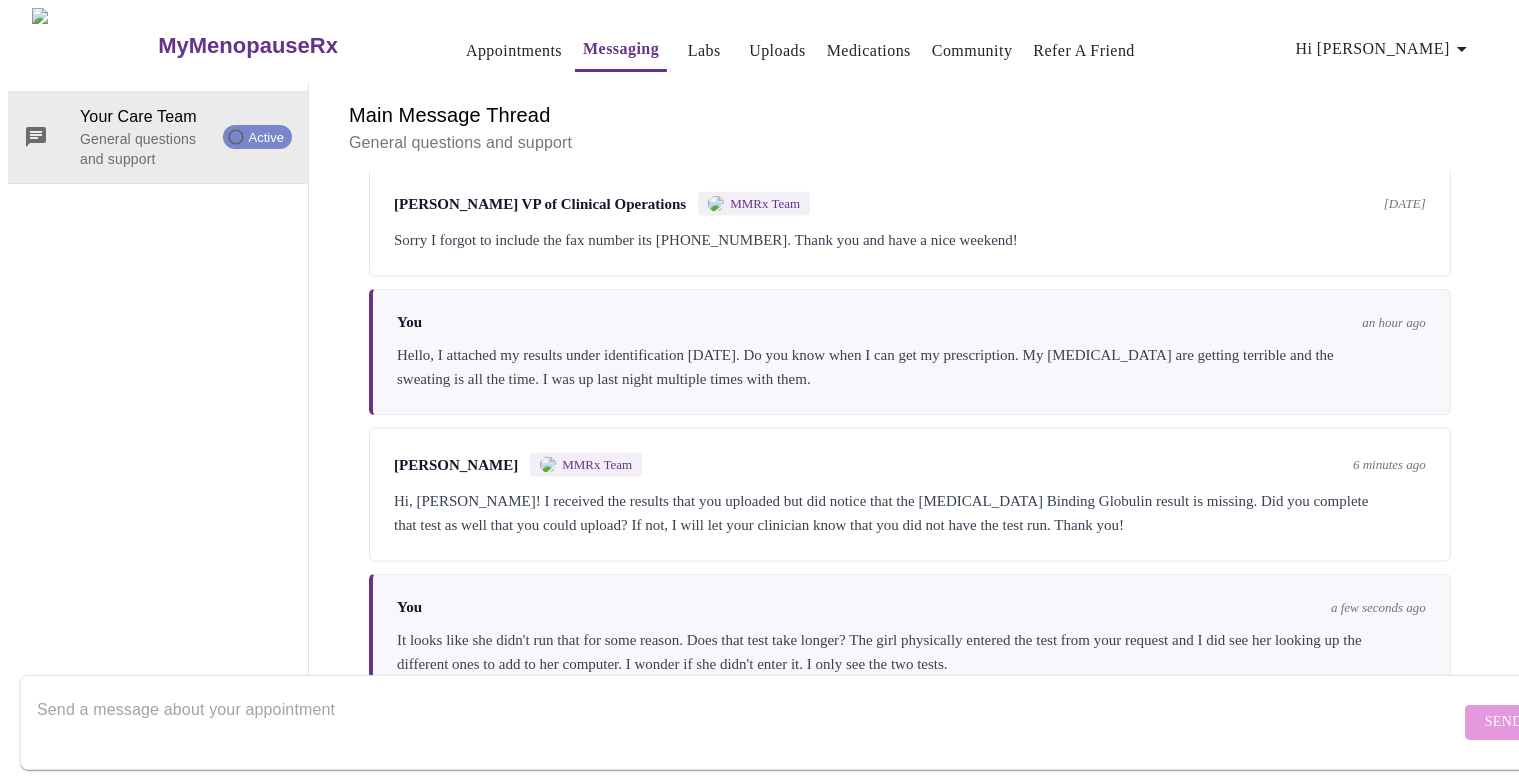 click at bounding box center [748, 722] 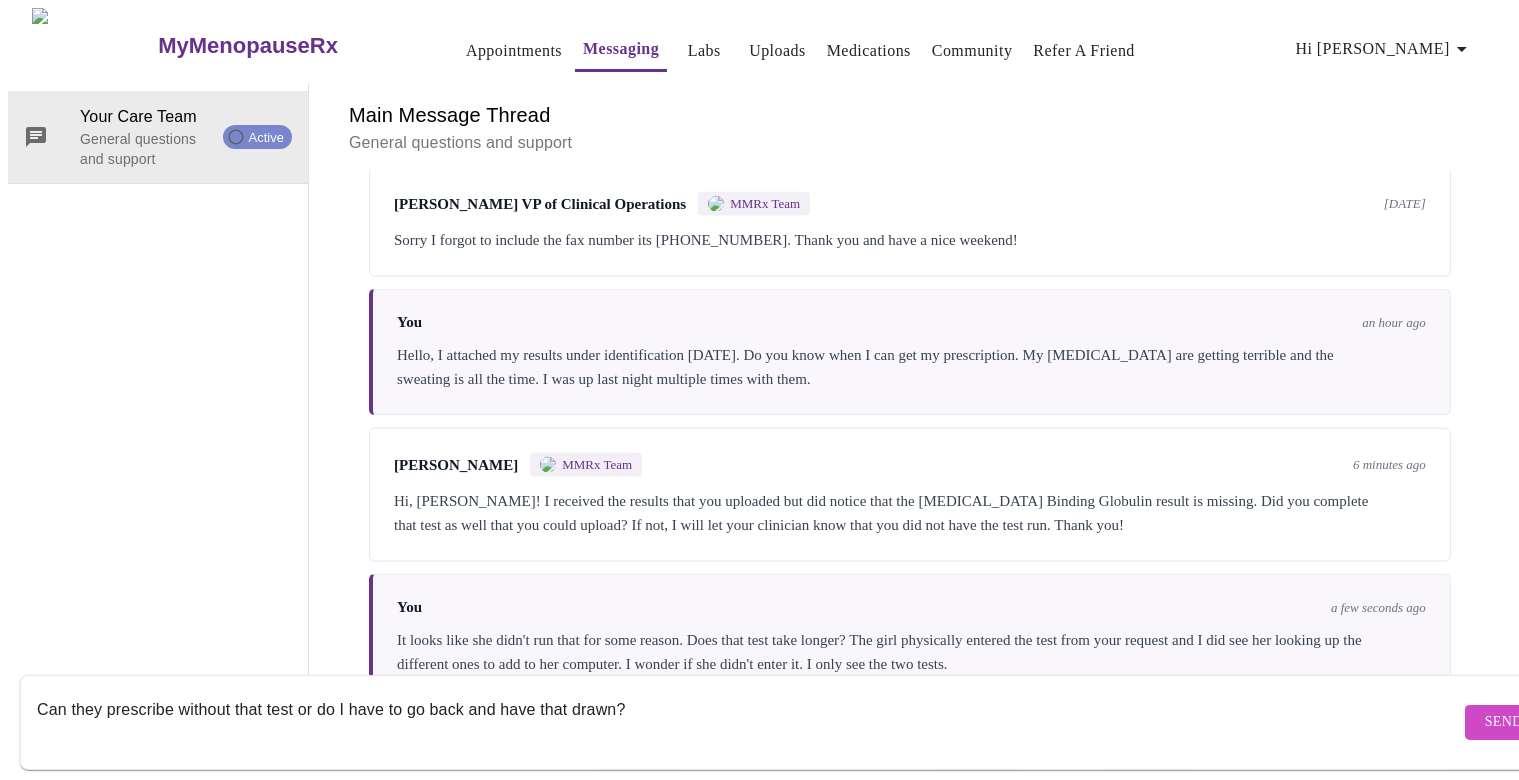 click on "Can they prescribe without that test or do I have to go back and have that drawn?" at bounding box center [748, 722] 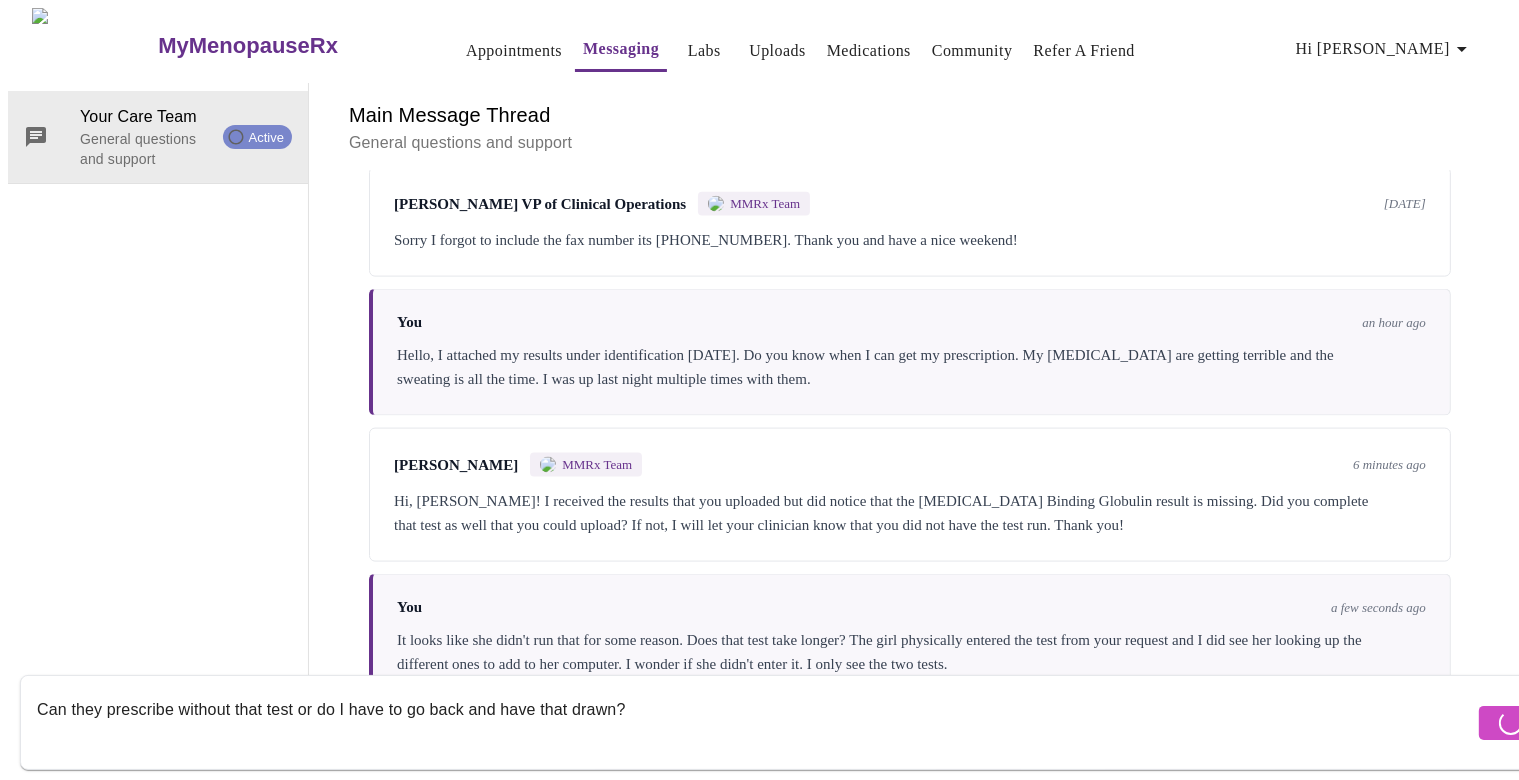 type 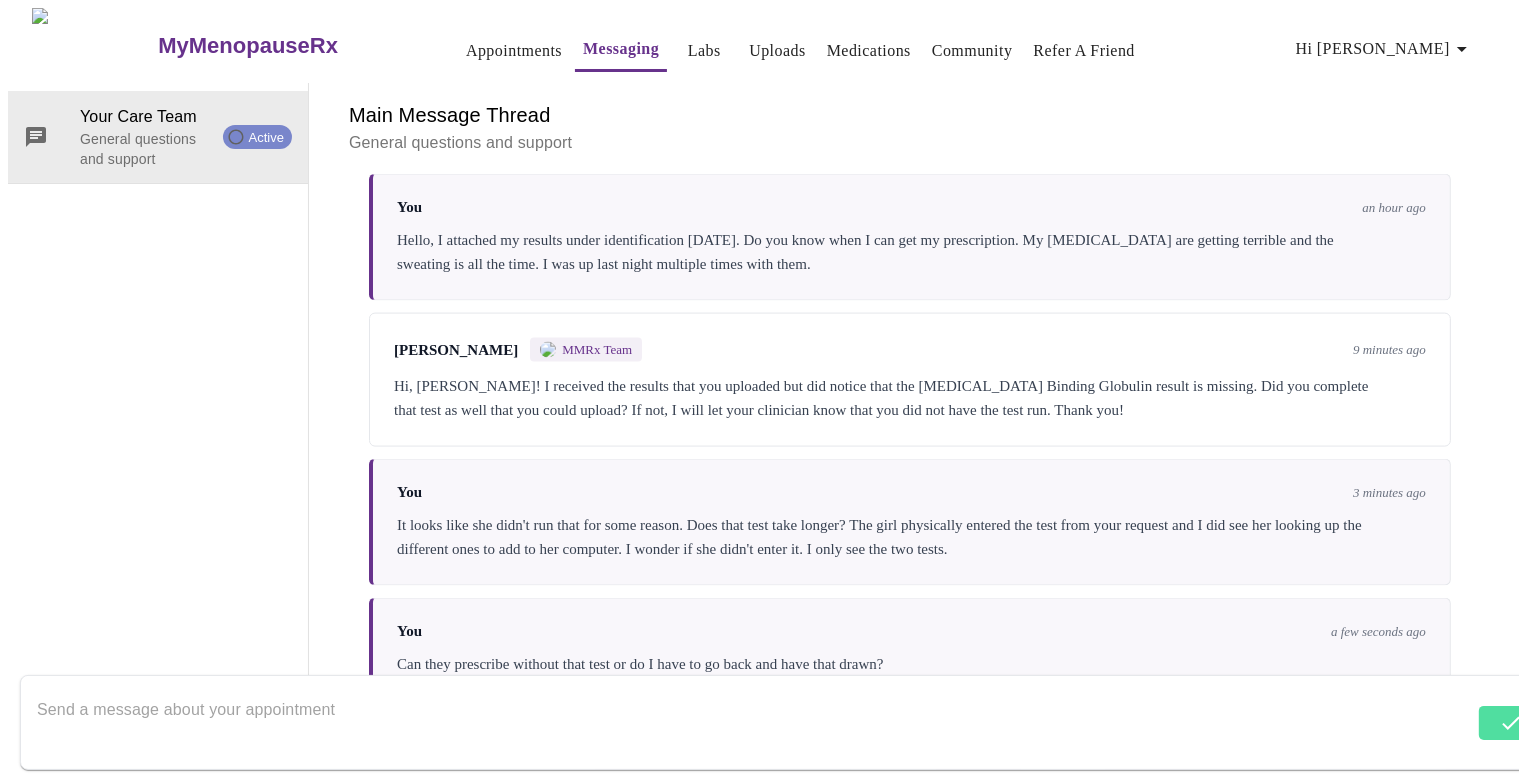 scroll, scrollTop: 2985, scrollLeft: 0, axis: vertical 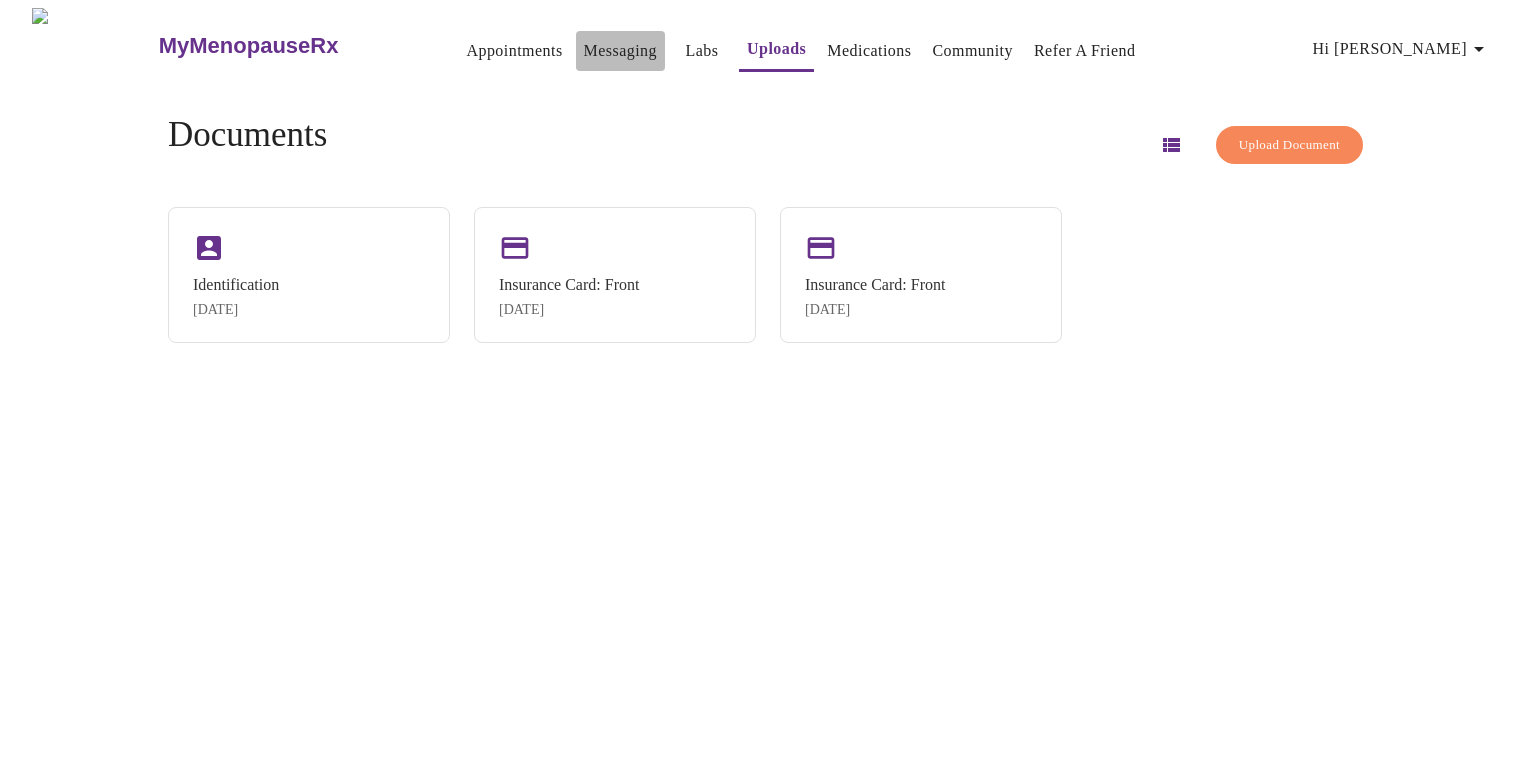 click on "Messaging" at bounding box center (620, 51) 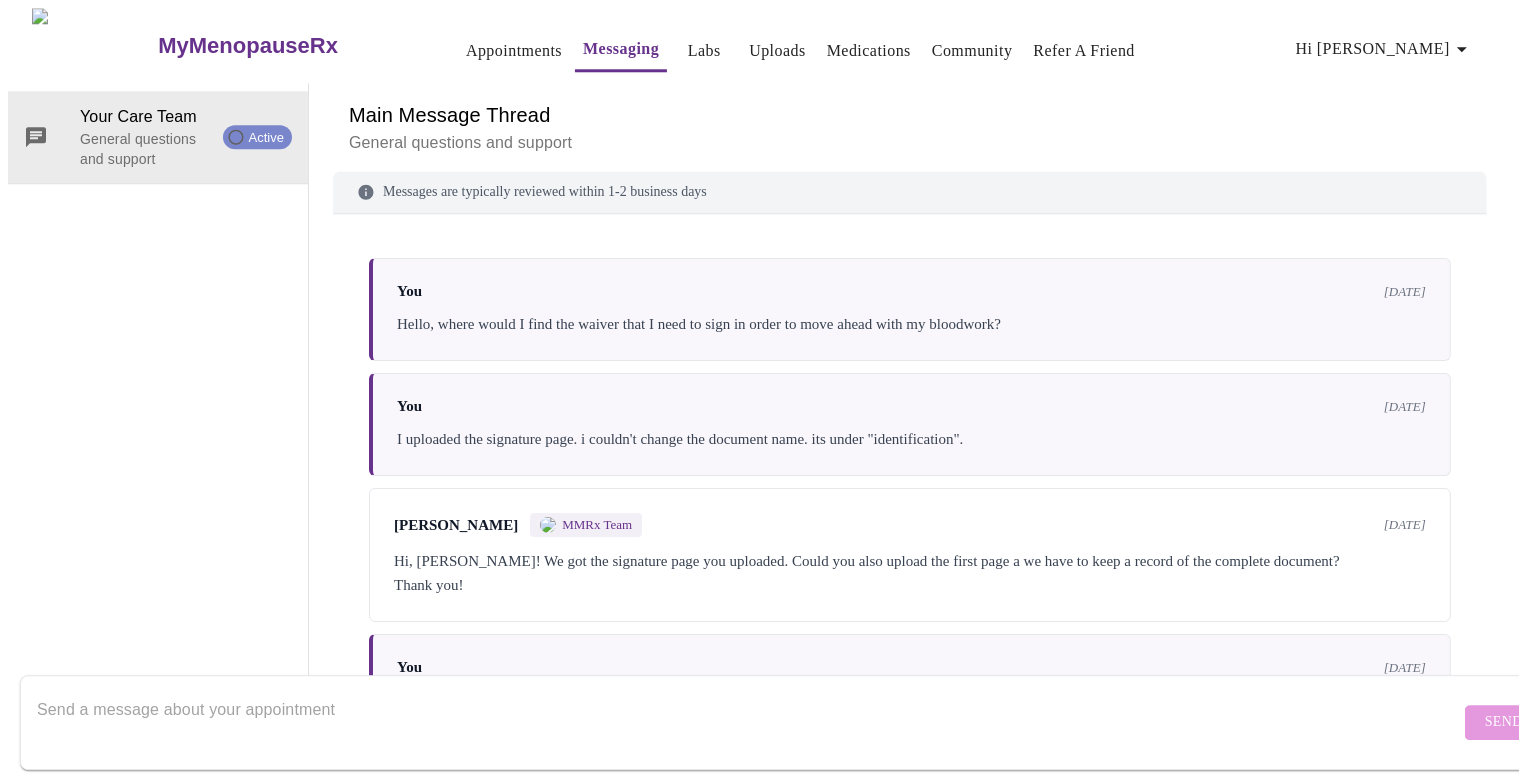 scroll, scrollTop: 64, scrollLeft: 0, axis: vertical 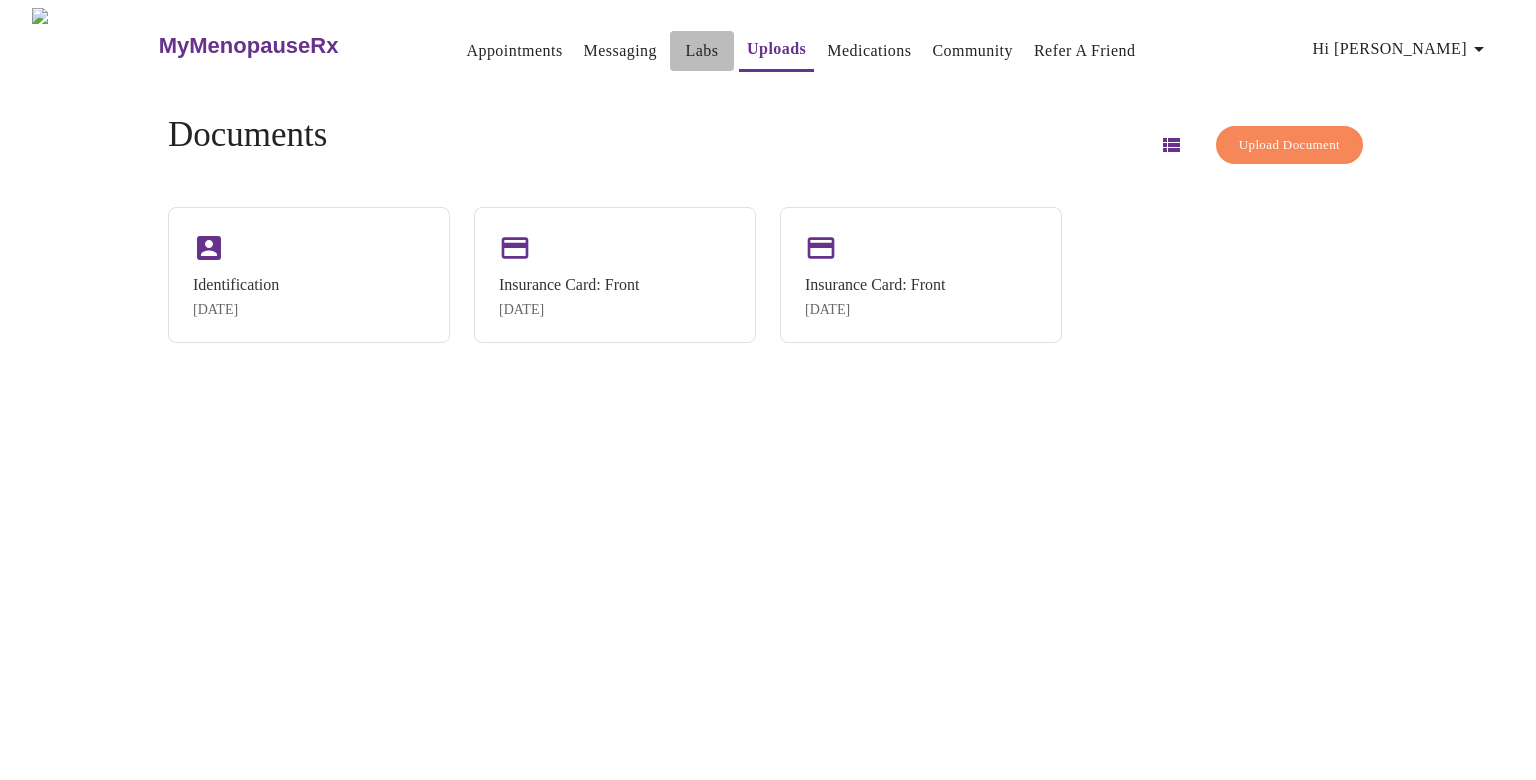 click on "Labs" at bounding box center [702, 51] 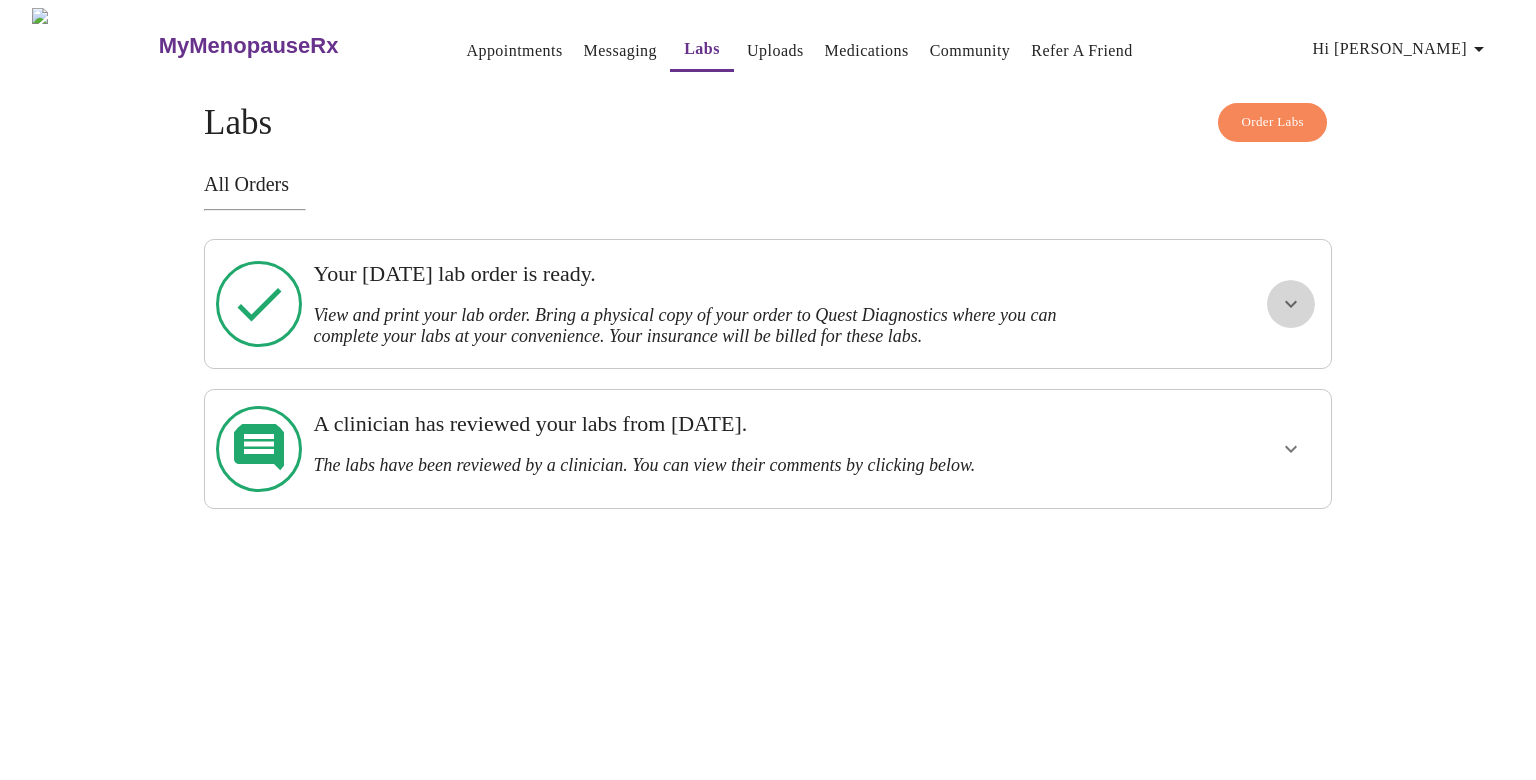 click 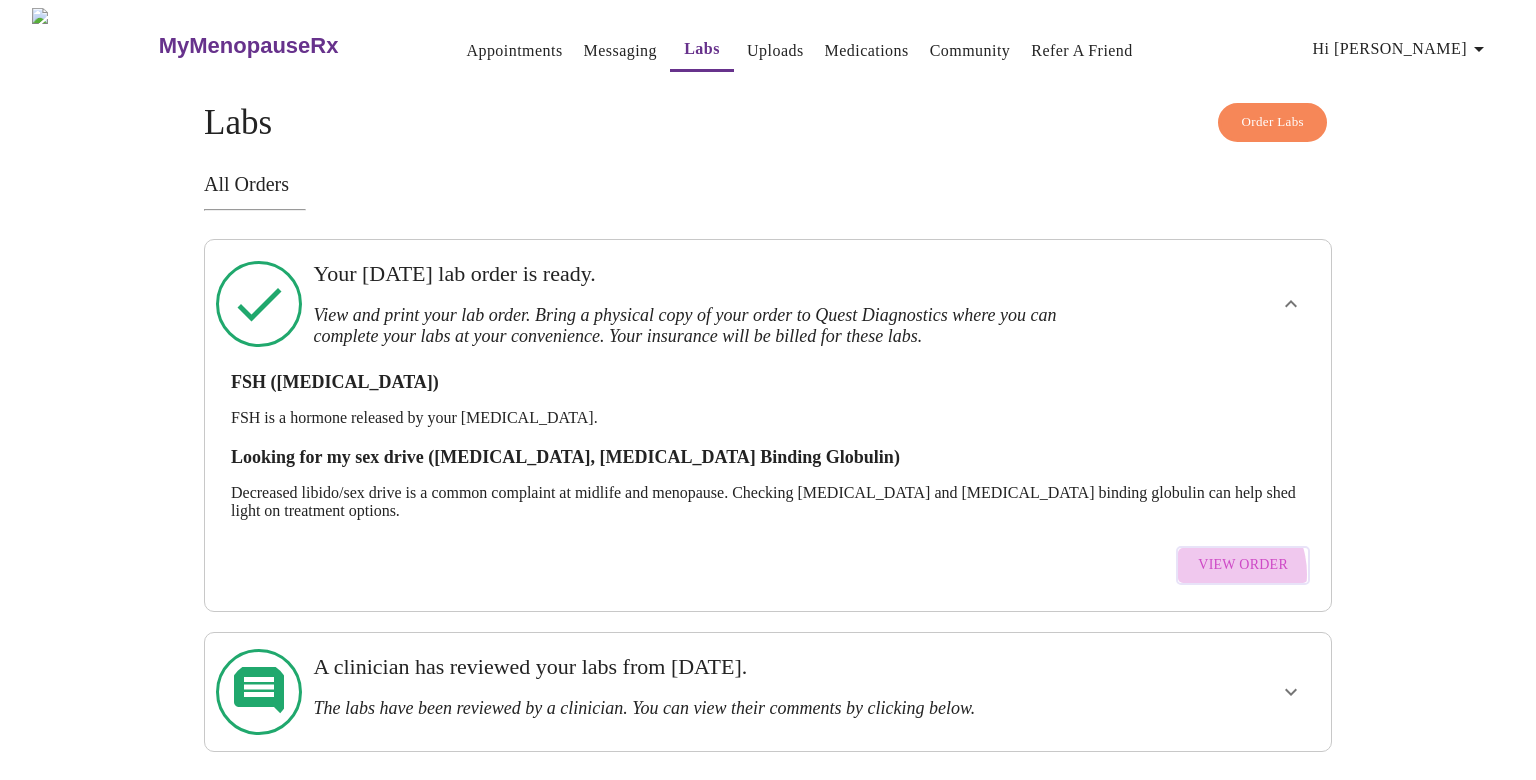 click on "View Order" at bounding box center [1243, 565] 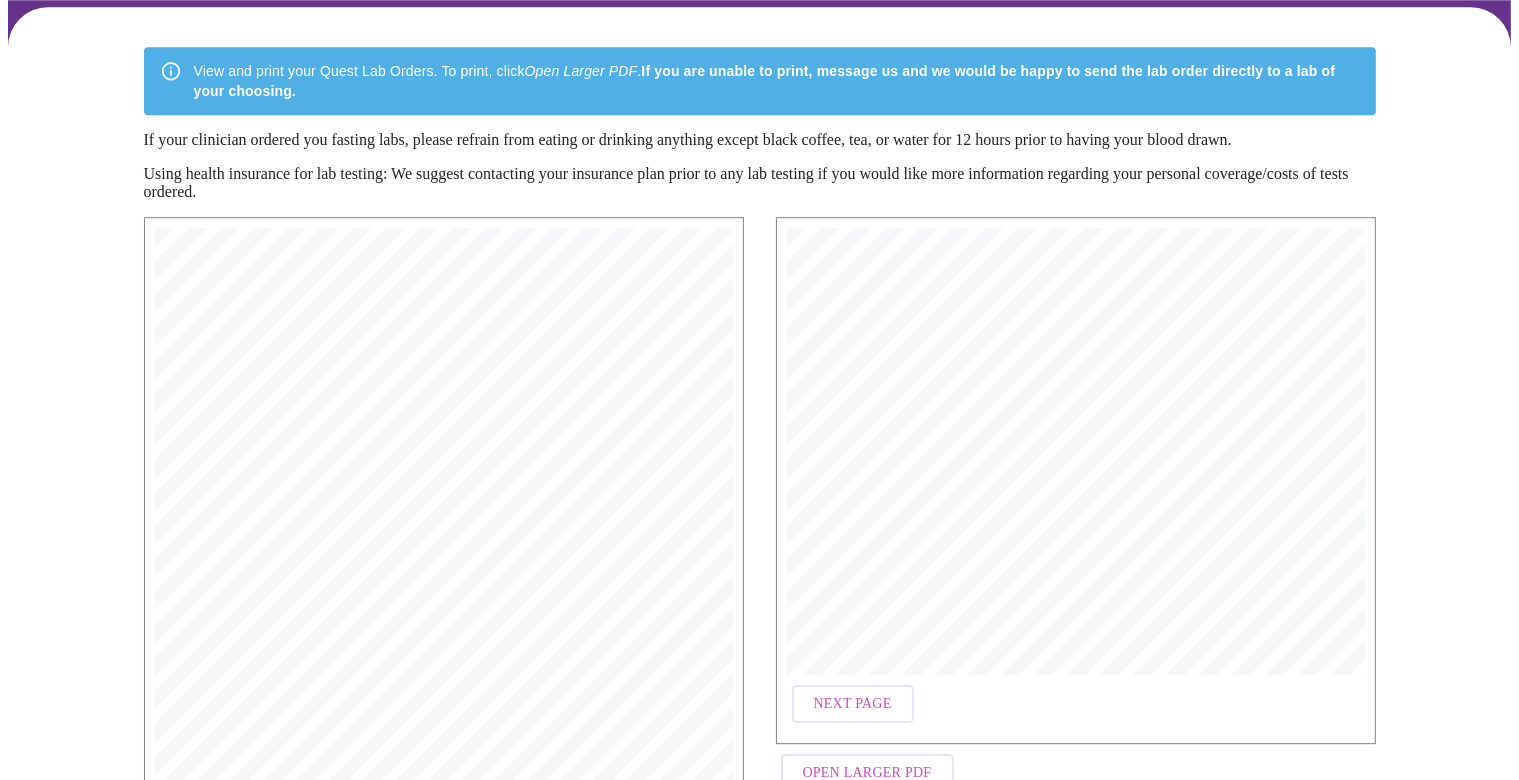 scroll, scrollTop: 316, scrollLeft: 0, axis: vertical 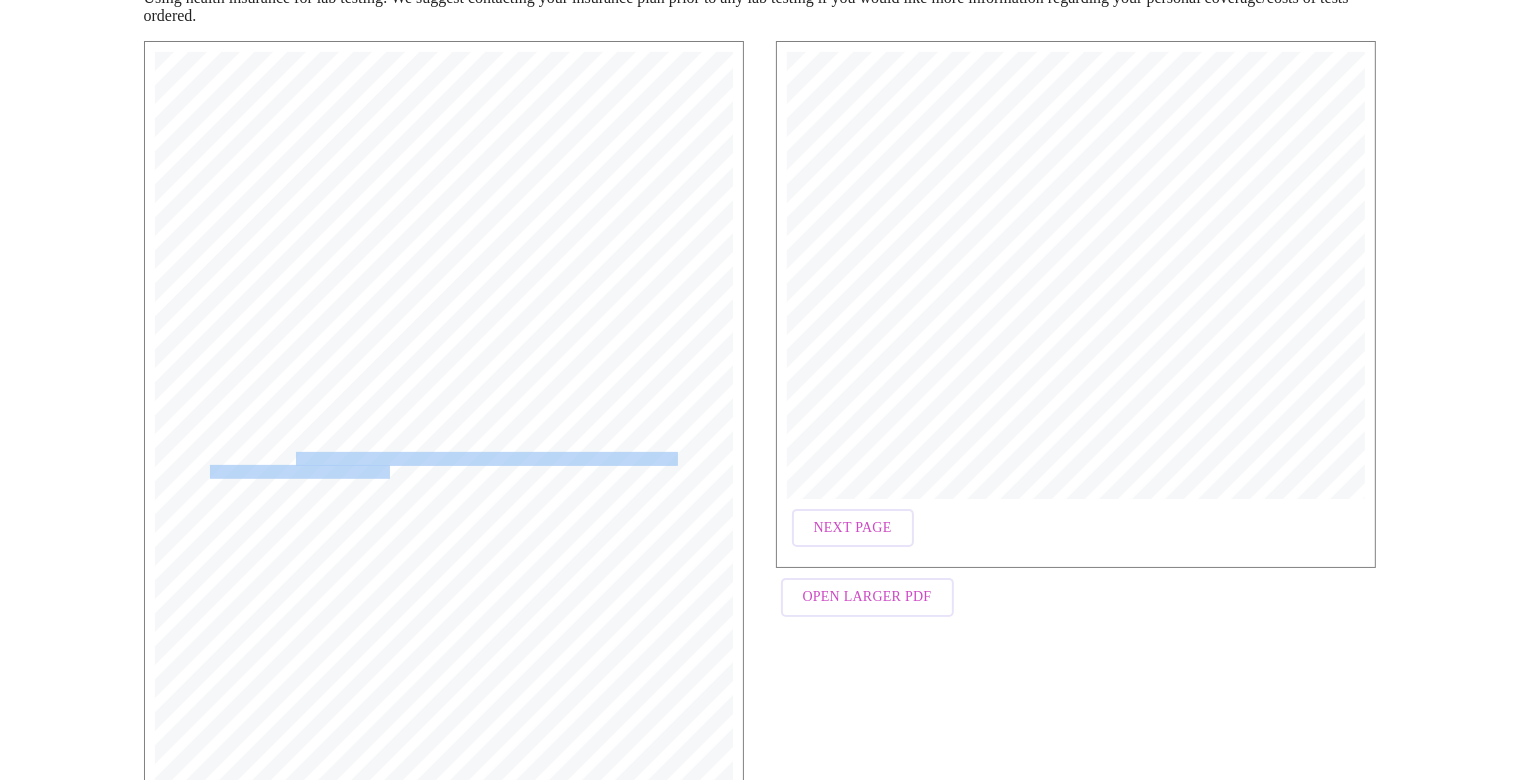 drag, startPoint x: 294, startPoint y: 461, endPoint x: 388, endPoint y: 477, distance: 95.35198 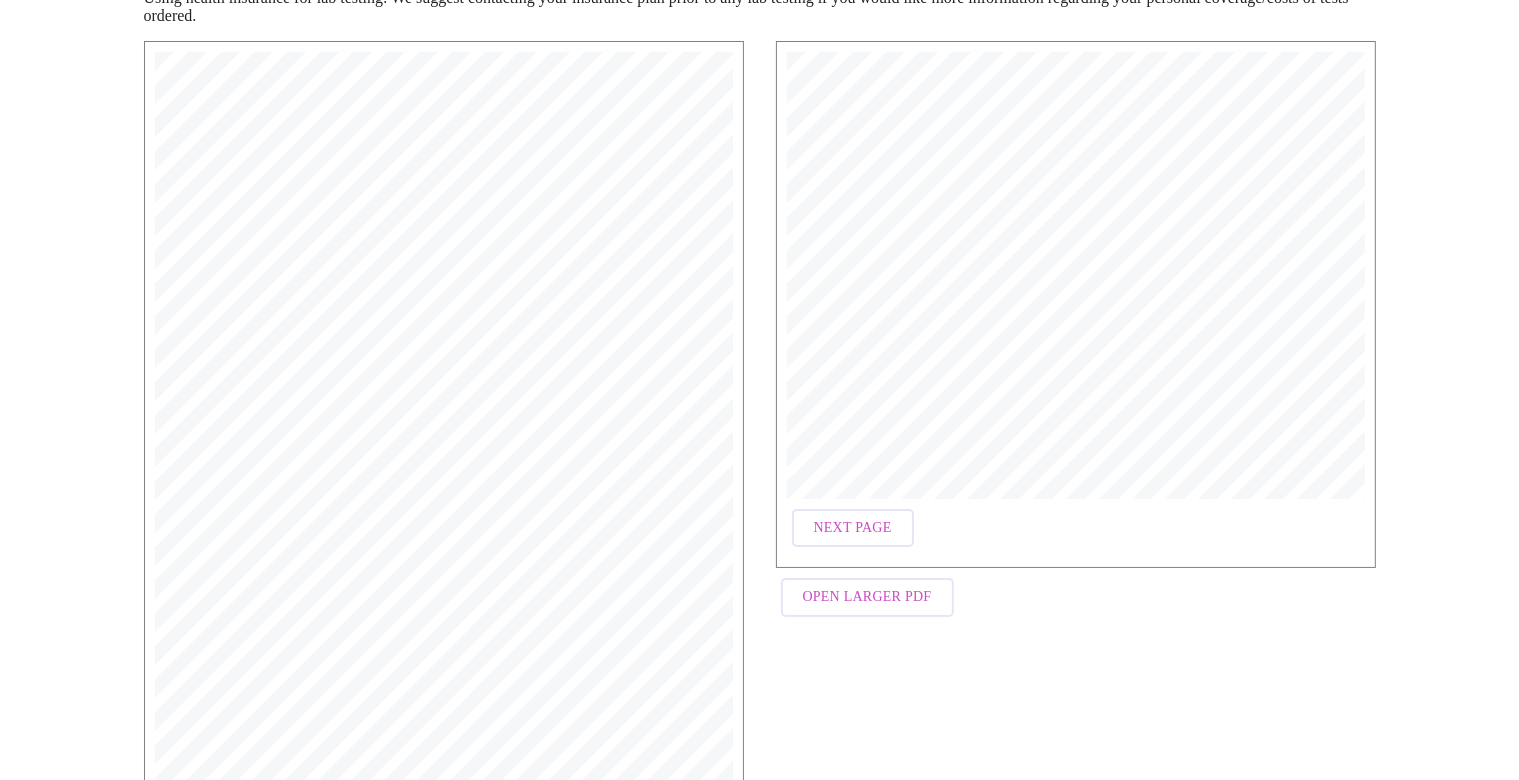 click on "30740      Sex Hormone Binding Globulin (SHBG) | CPT: 84270 |" at bounding box center (440, 458) 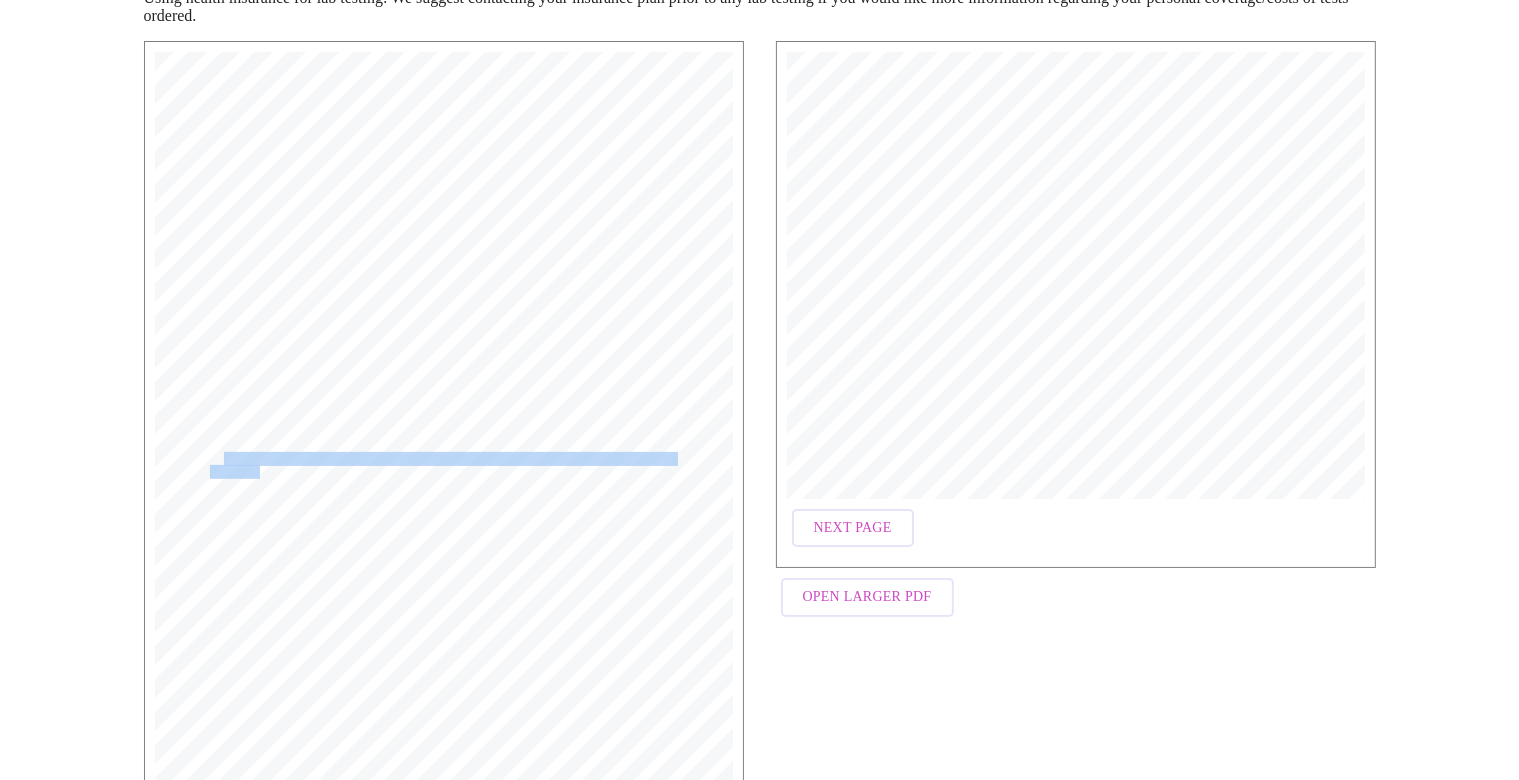 click on "MyMenopauseRx Medical Group 1604 N Main St Wheaton, IL 60187 Phone: (630) 480-0428 Fax: (833) 740-1146 Insurance Bill Account Number: 73929327 Patient Information: Margo Shanahan 2265 Robert Drive Marion, Iowa 52302 3193108291 DOB: 11/08/1973 Sex: female Order date: 7/9/2025 Ordering Physician Name: Laura Smith DNP, WHNP-BC NPI: 1710251046 Tests ordered: 470        FSH (Follicle Stimulating Hormone) | CPT: 83001 | Dx:  N95.1, Z79.890, G47.9 15983      Testosterone, Total | CPT: 84403 | Dx: N95.1,  Z79.890, G47.9 30740      Sex Hormone Binding Globulin (SHBG) | CPT: 84270 |  Dx: N95.1, Z79.890, G47.9" at bounding box center [444, 426] 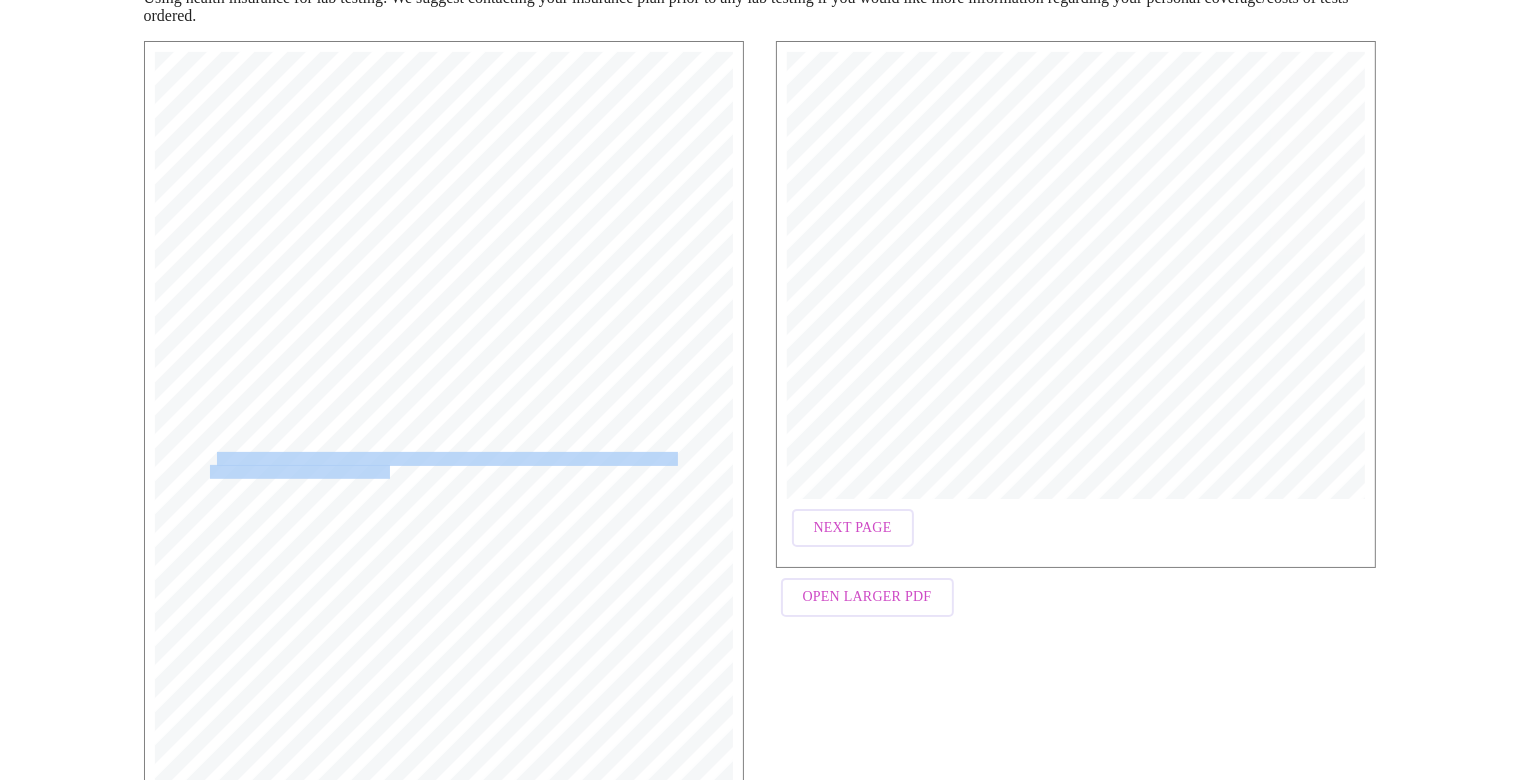 click on "MyMenopauseRx Medical Group 1604 N Main St Wheaton, IL 60187 Phone: (630) 480-0428 Fax: (833) 740-1146 Insurance Bill Account Number: 73929327 Patient Information: Margo Shanahan 2265 Robert Drive Marion, Iowa 52302 3193108291 DOB: 11/08/1973 Sex: female Order date: 7/9/2025 Ordering Physician Name: Laura Smith DNP, WHNP-BC NPI: 1710251046 Tests ordered: 470        FSH (Follicle Stimulating Hormone) | CPT: 83001 | Dx:  N95.1, Z79.890, G47.9 15983      Testosterone, Total | CPT: 84403 | Dx: N95.1,  Z79.890, G47.9 30740      Sex Hormone Binding Globulin (SHBG) | CPT: 84270 |  Dx: N95.1, Z79.890, G47.9" at bounding box center [444, 426] 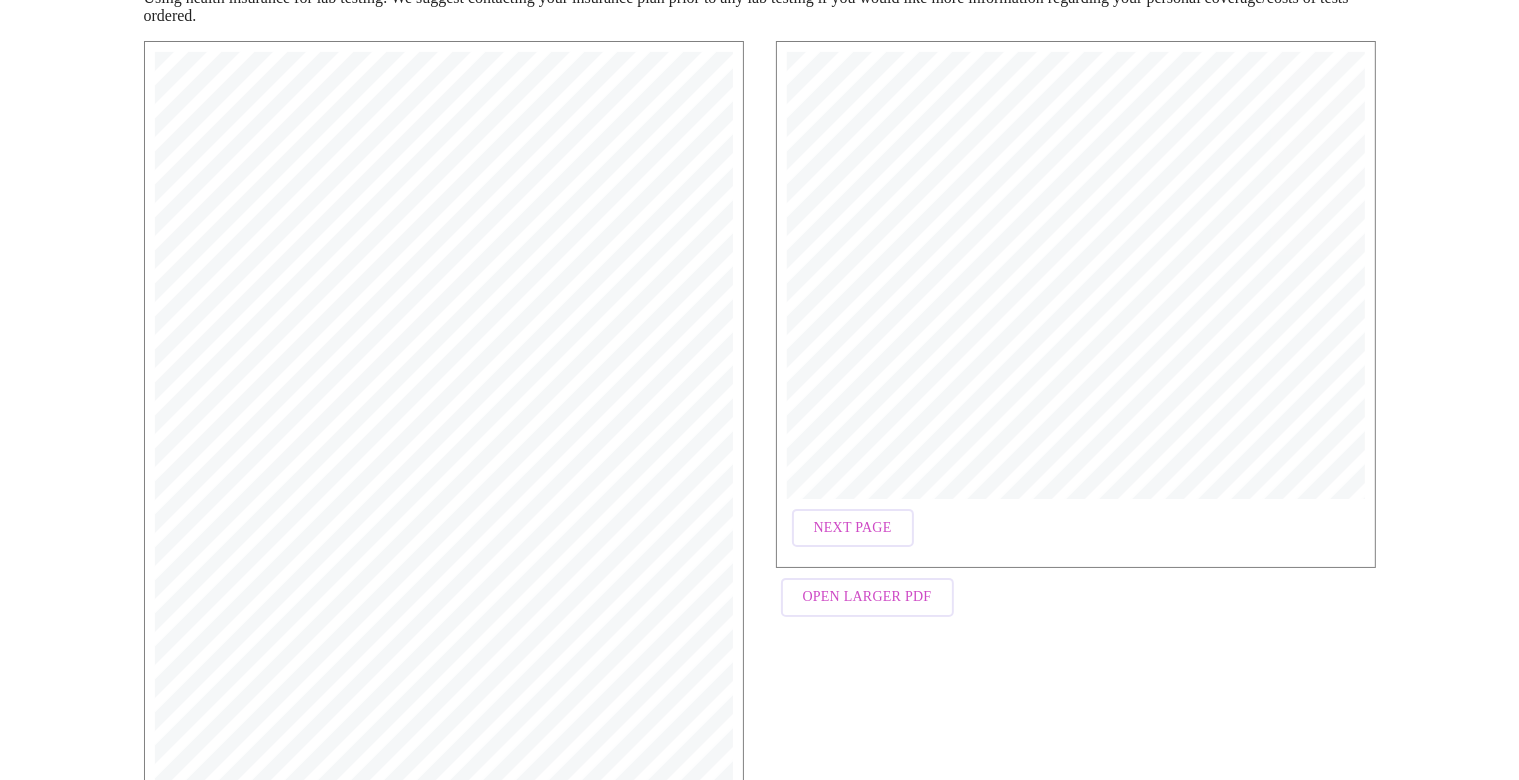 click on "15983      Testosterone, Total | CPT: 84403 | Dx: N95.1," at bounding box center [419, 433] 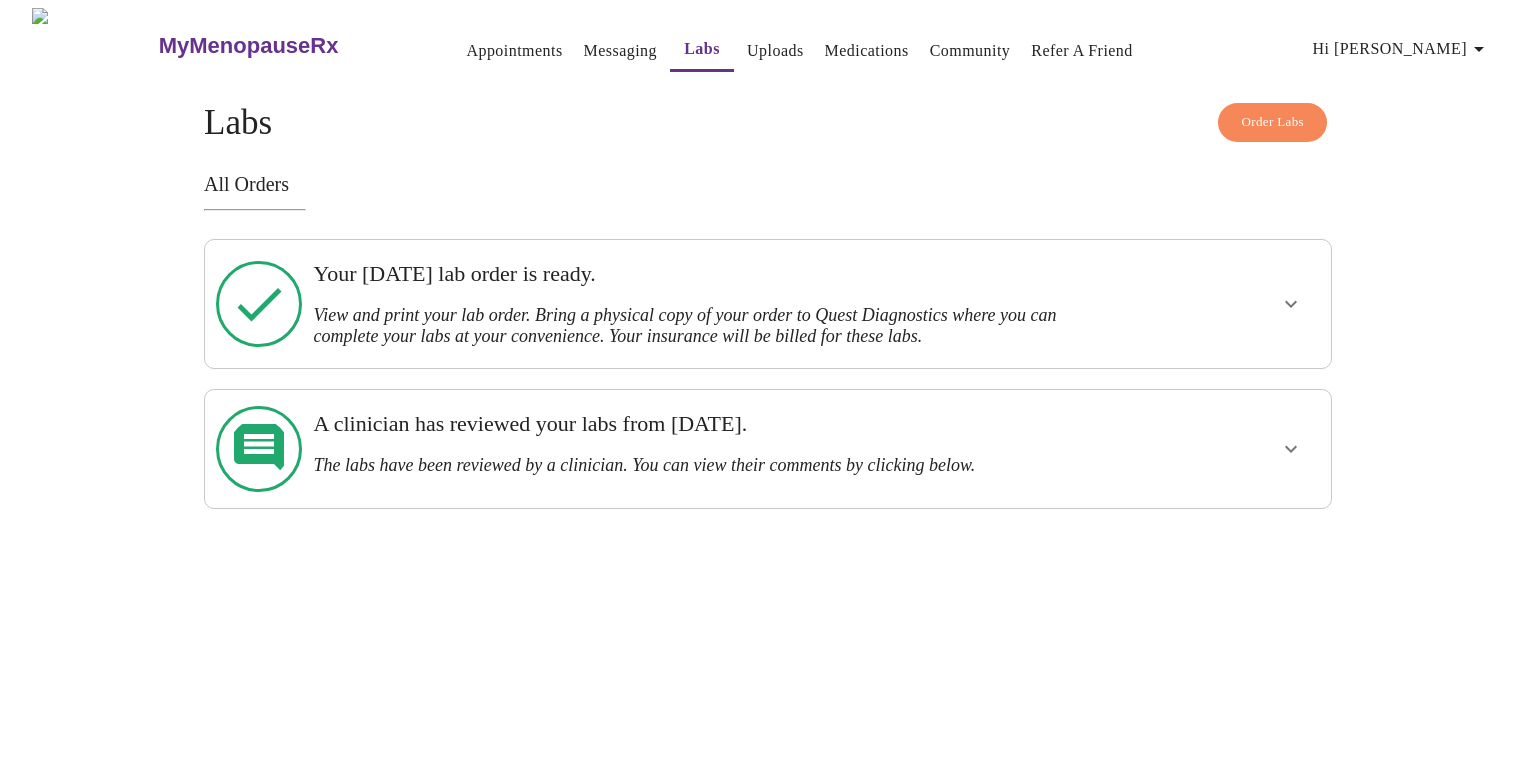 click on "Messaging" at bounding box center (620, 51) 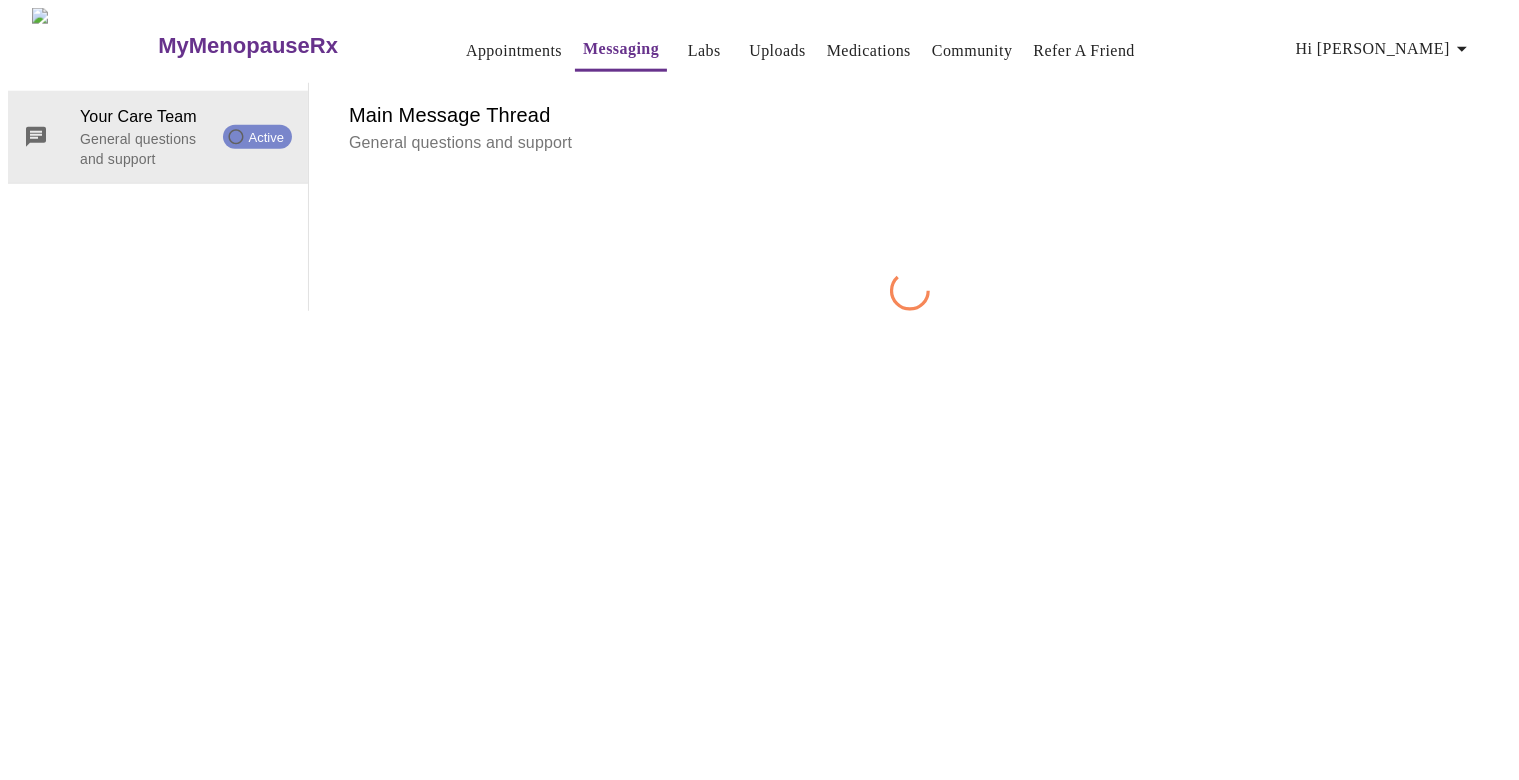 scroll, scrollTop: 75, scrollLeft: 0, axis: vertical 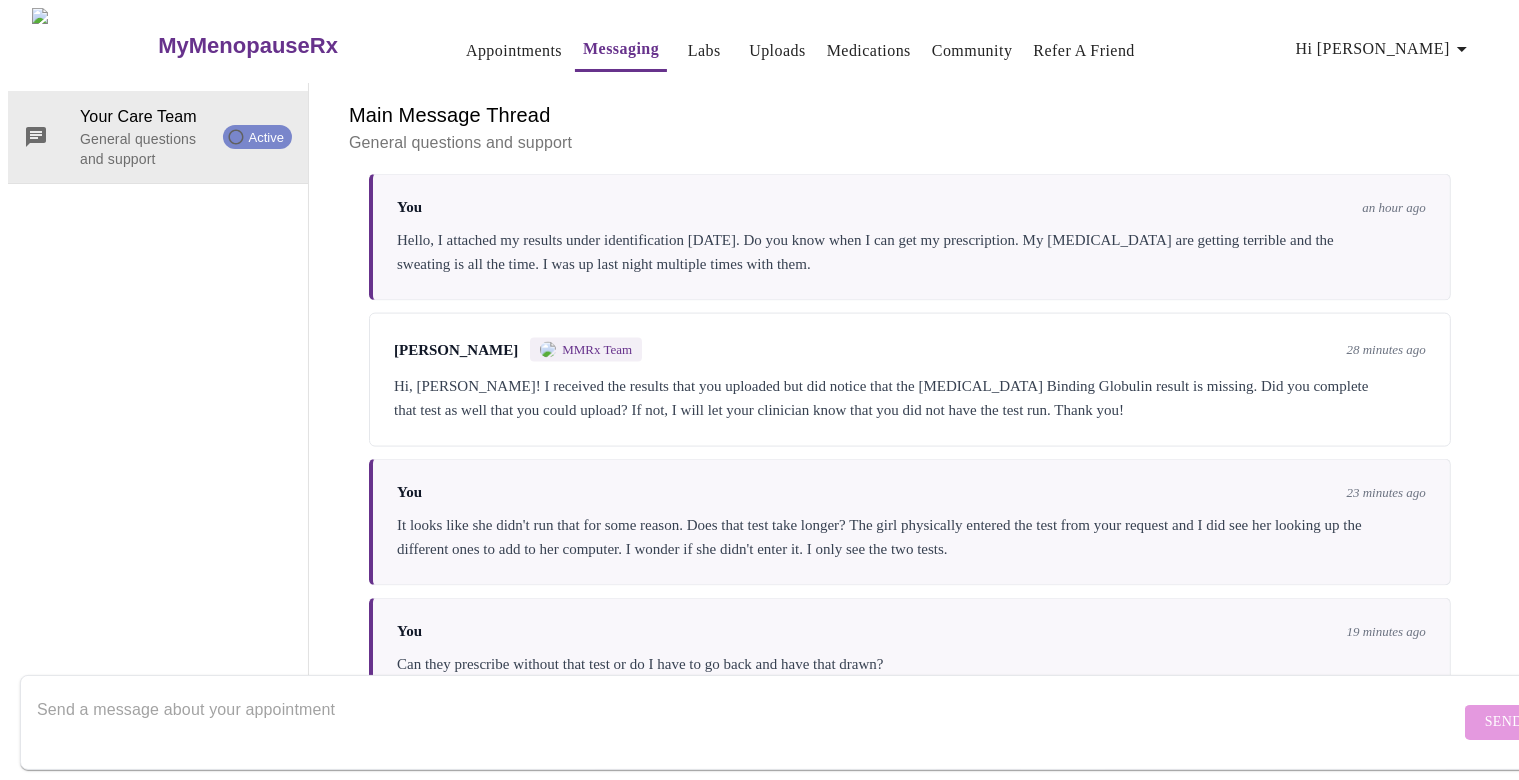 click at bounding box center (748, 722) 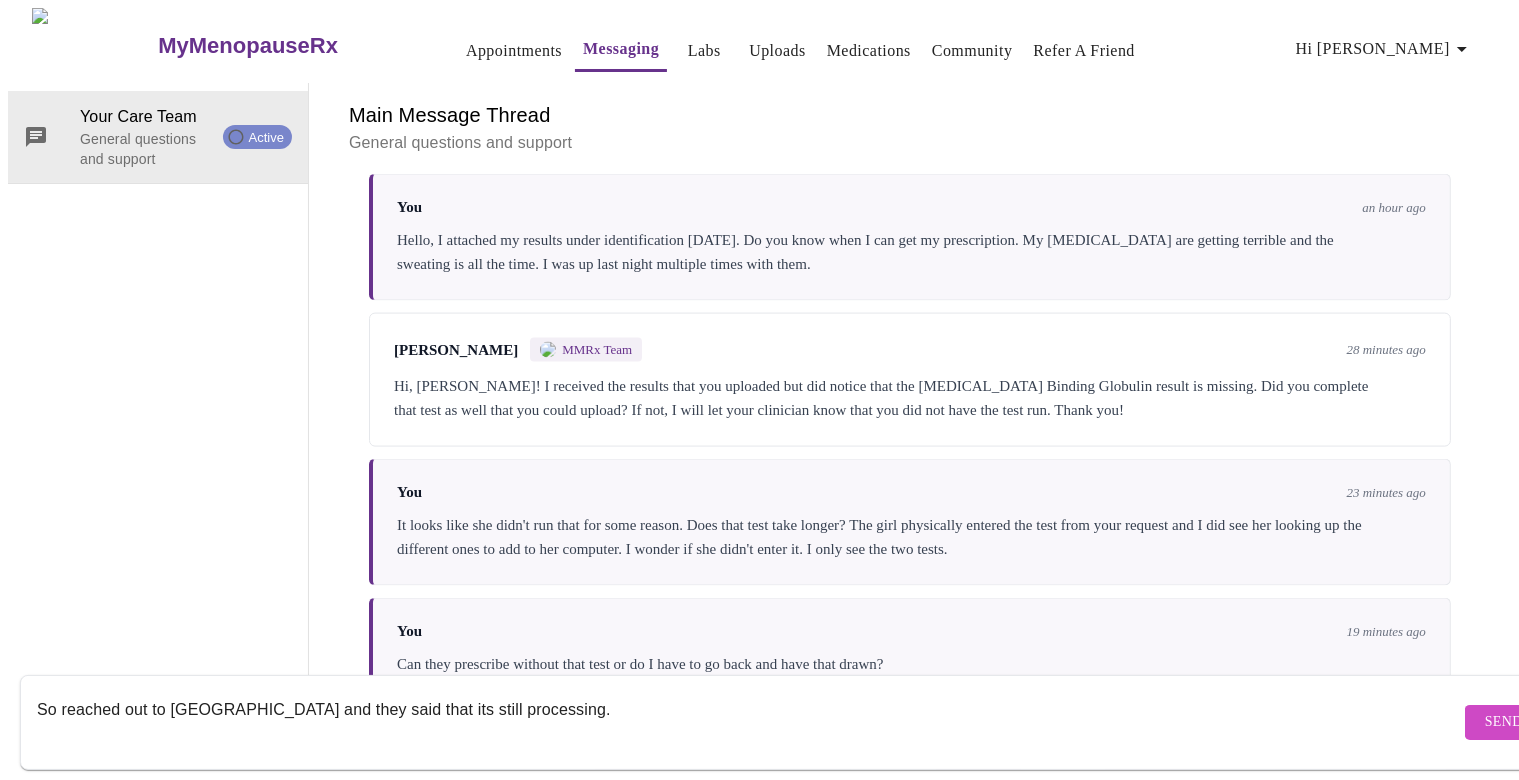 scroll, scrollTop: 16, scrollLeft: 0, axis: vertical 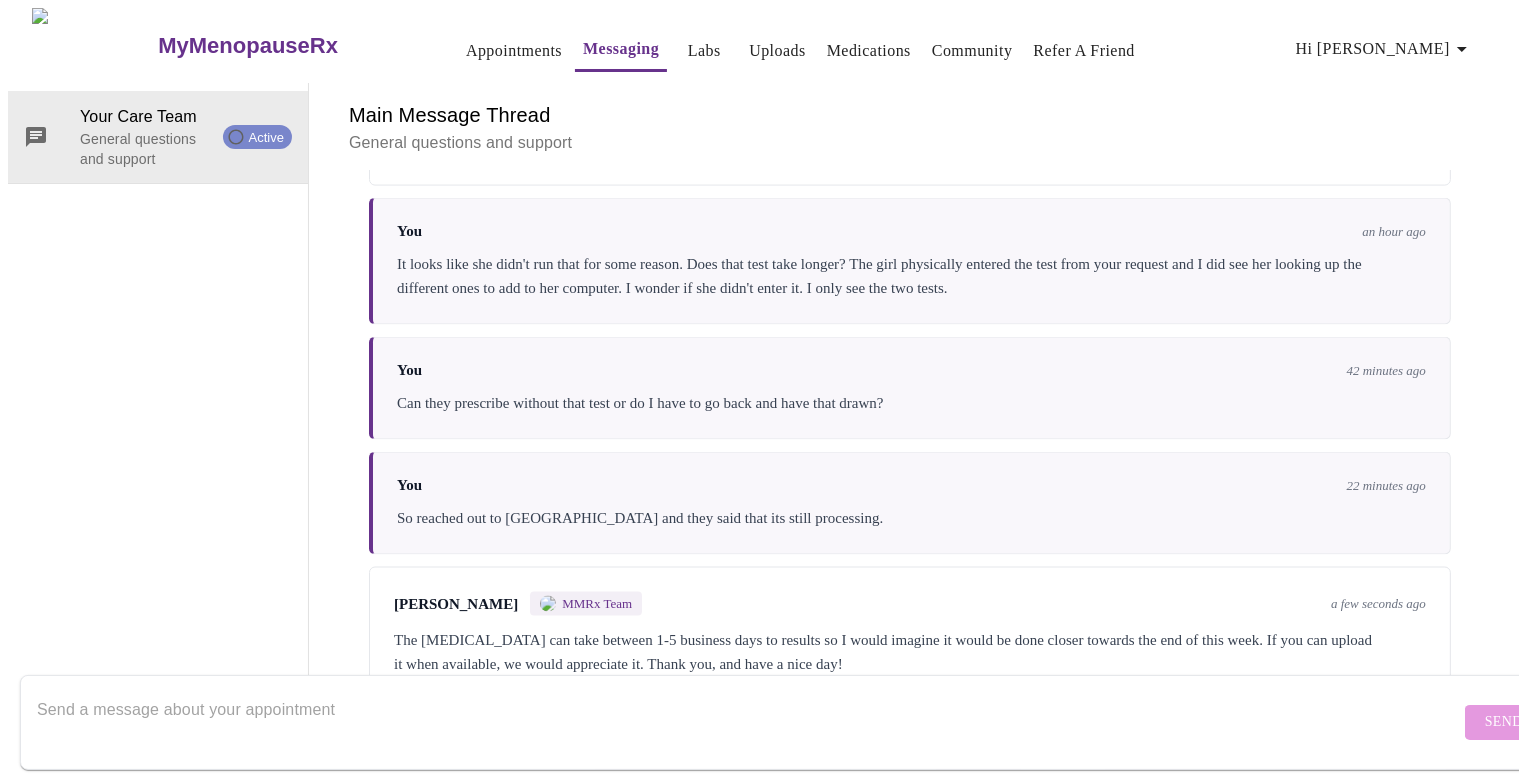 click on "Kirsten Johnson MMRx Team a few seconds ago" at bounding box center (910, 604) 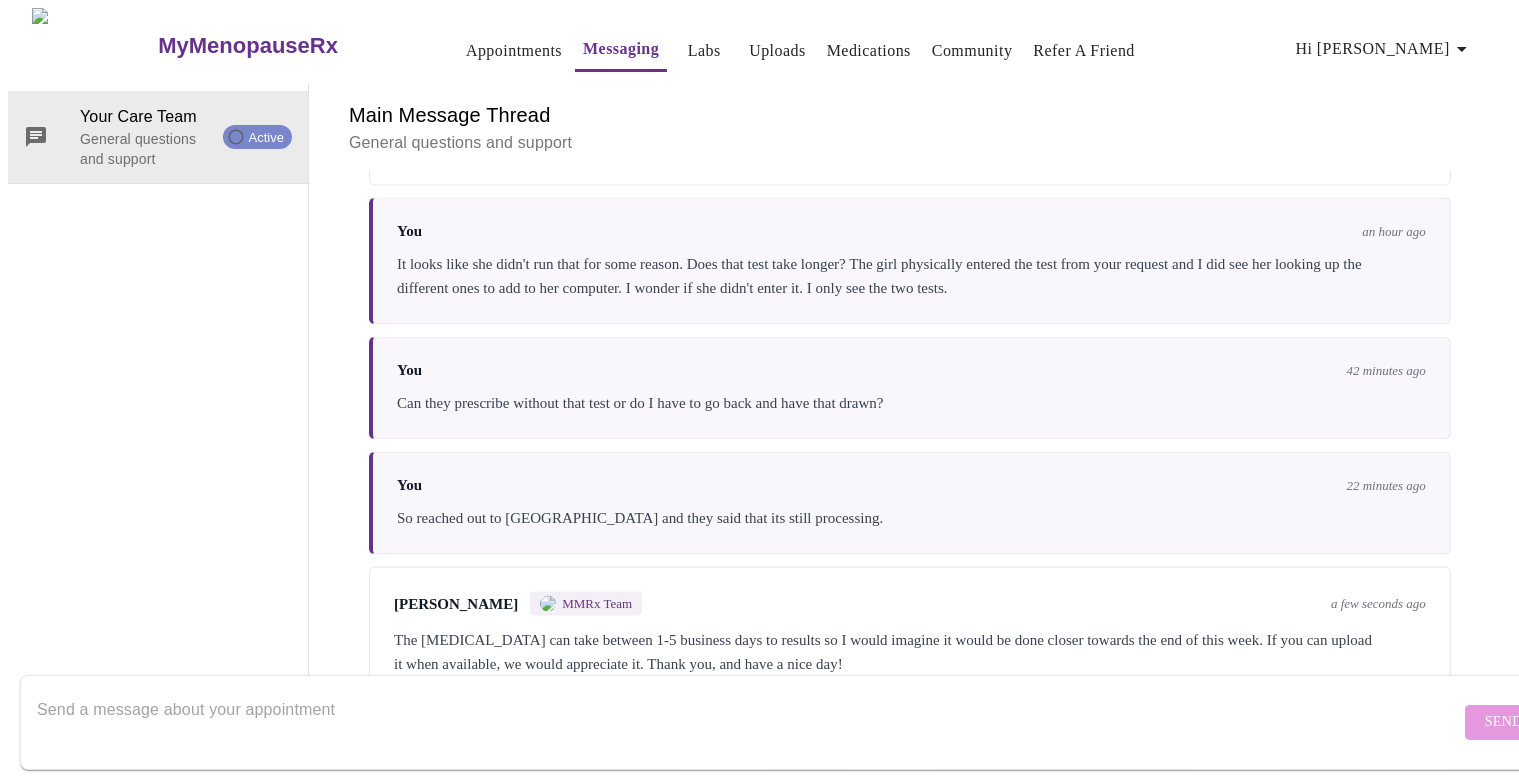 click at bounding box center [748, 722] 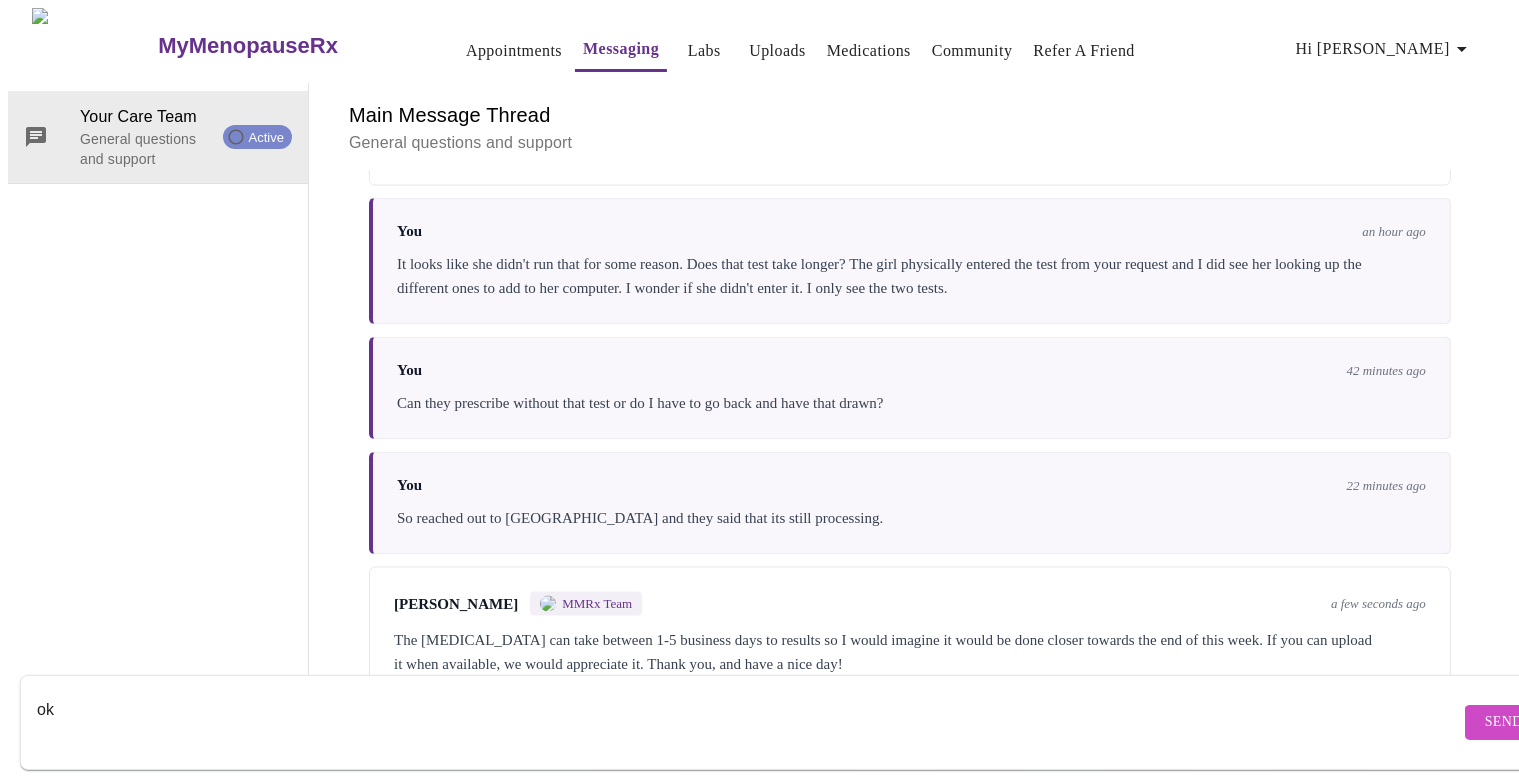 type on "ok" 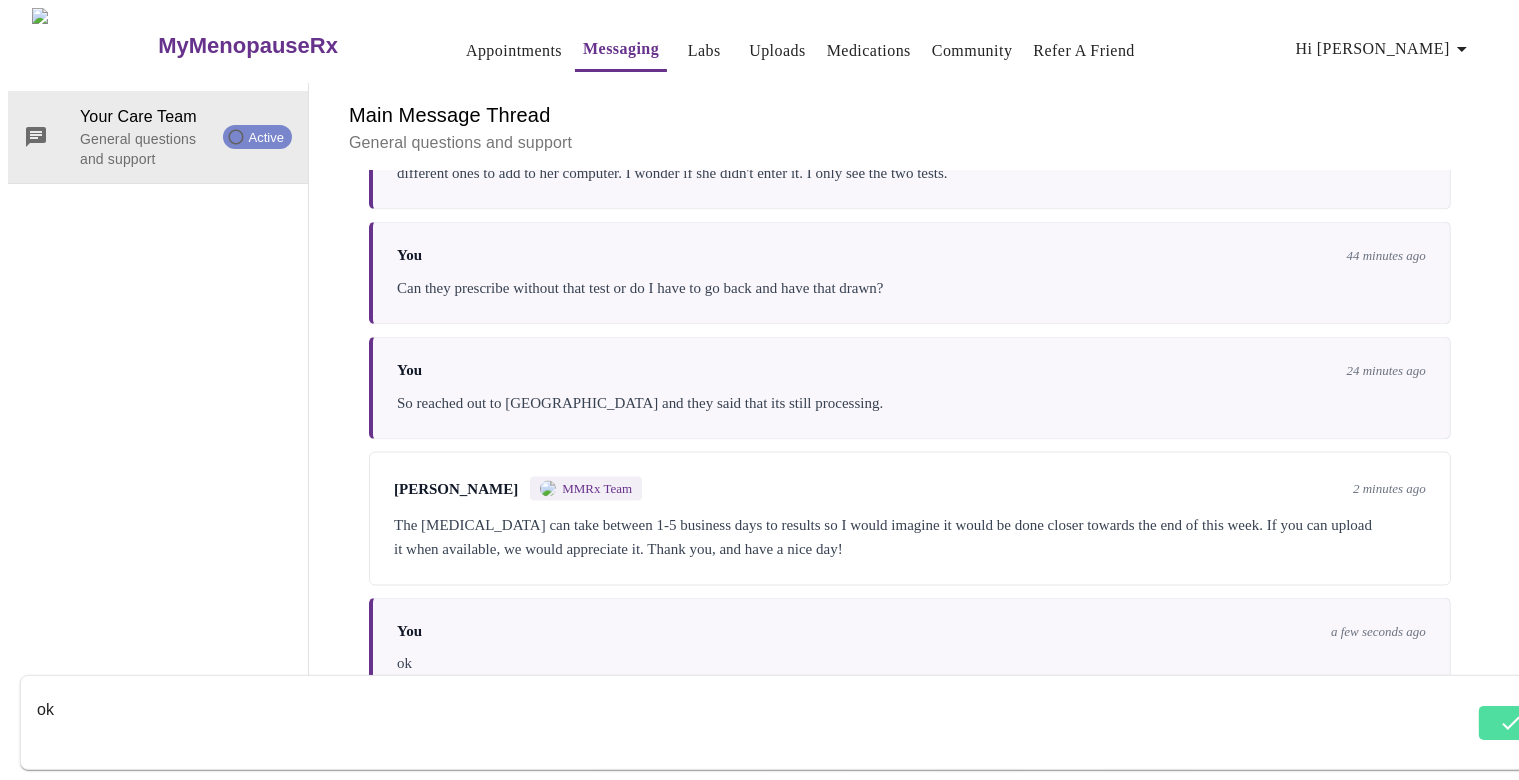 scroll, scrollTop: 3374, scrollLeft: 0, axis: vertical 